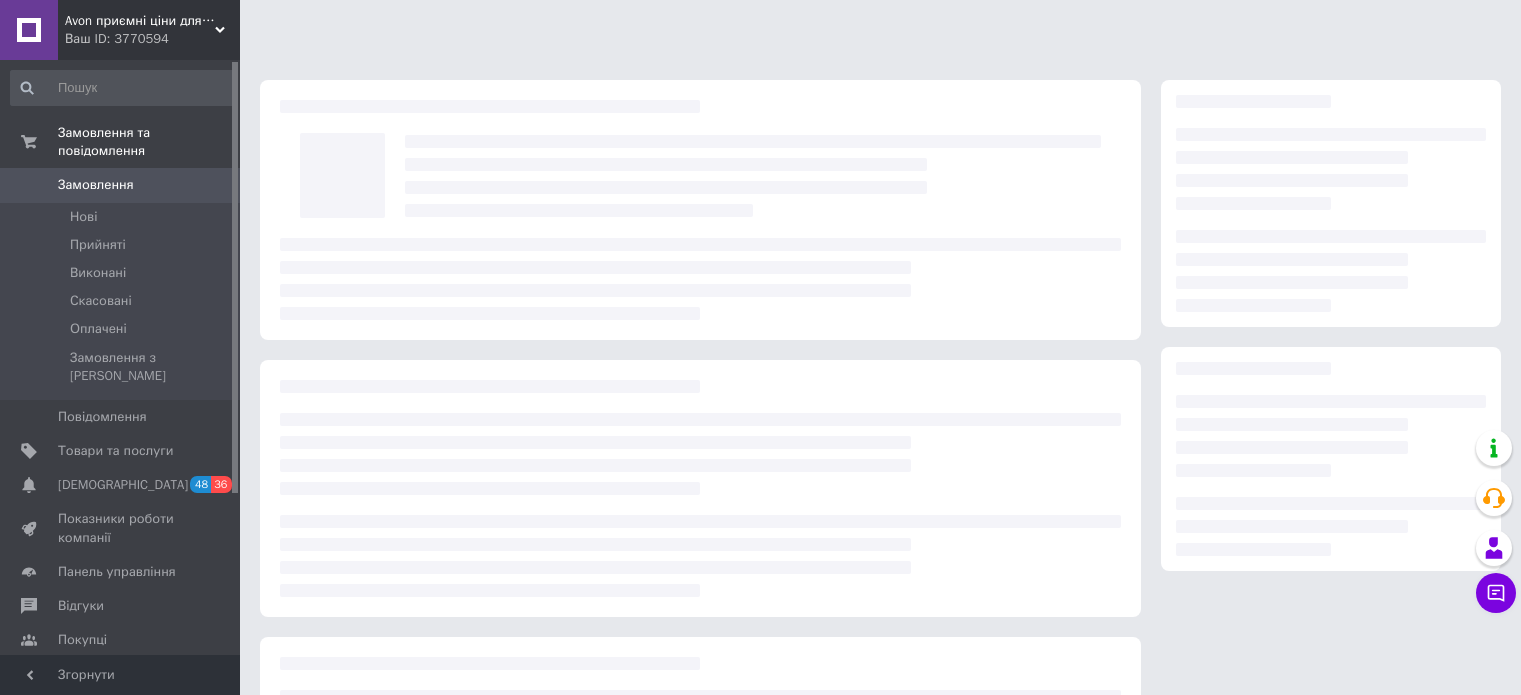 scroll, scrollTop: 0, scrollLeft: 0, axis: both 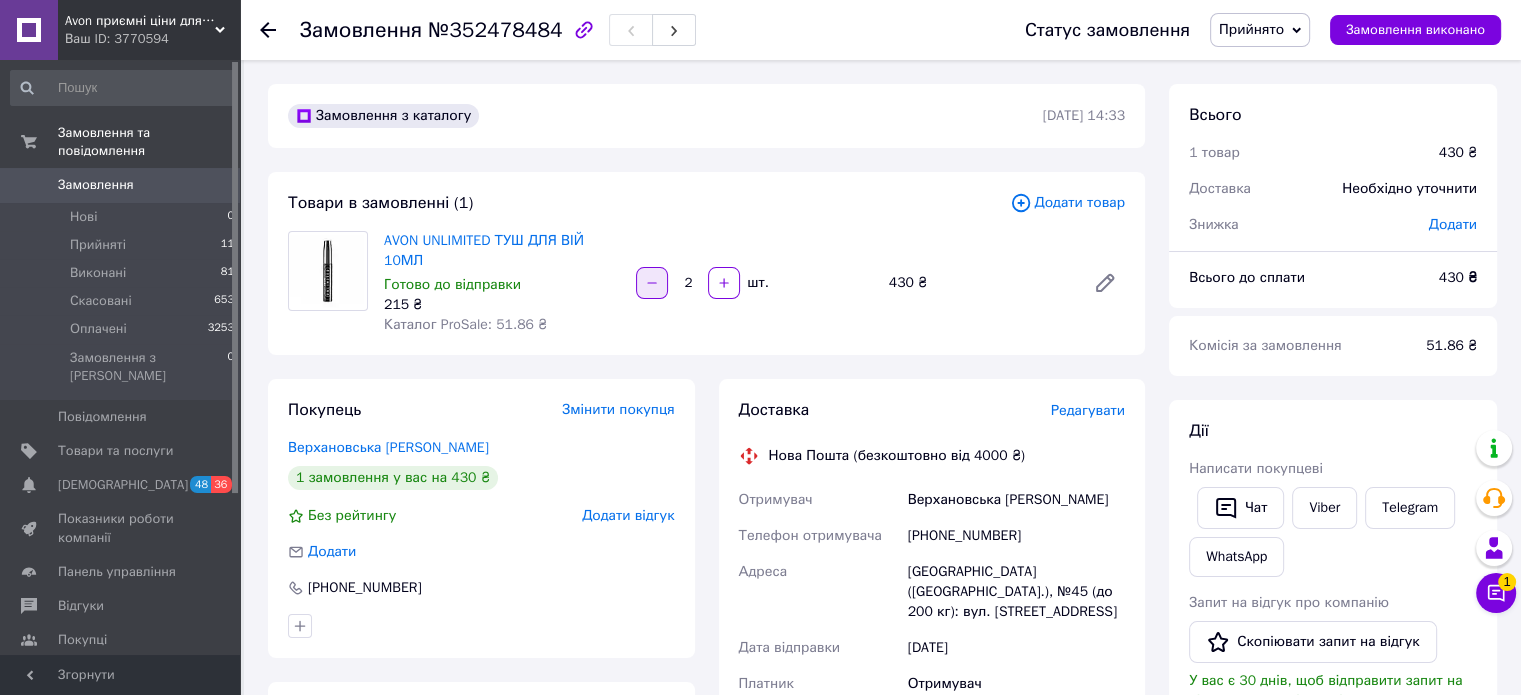 click 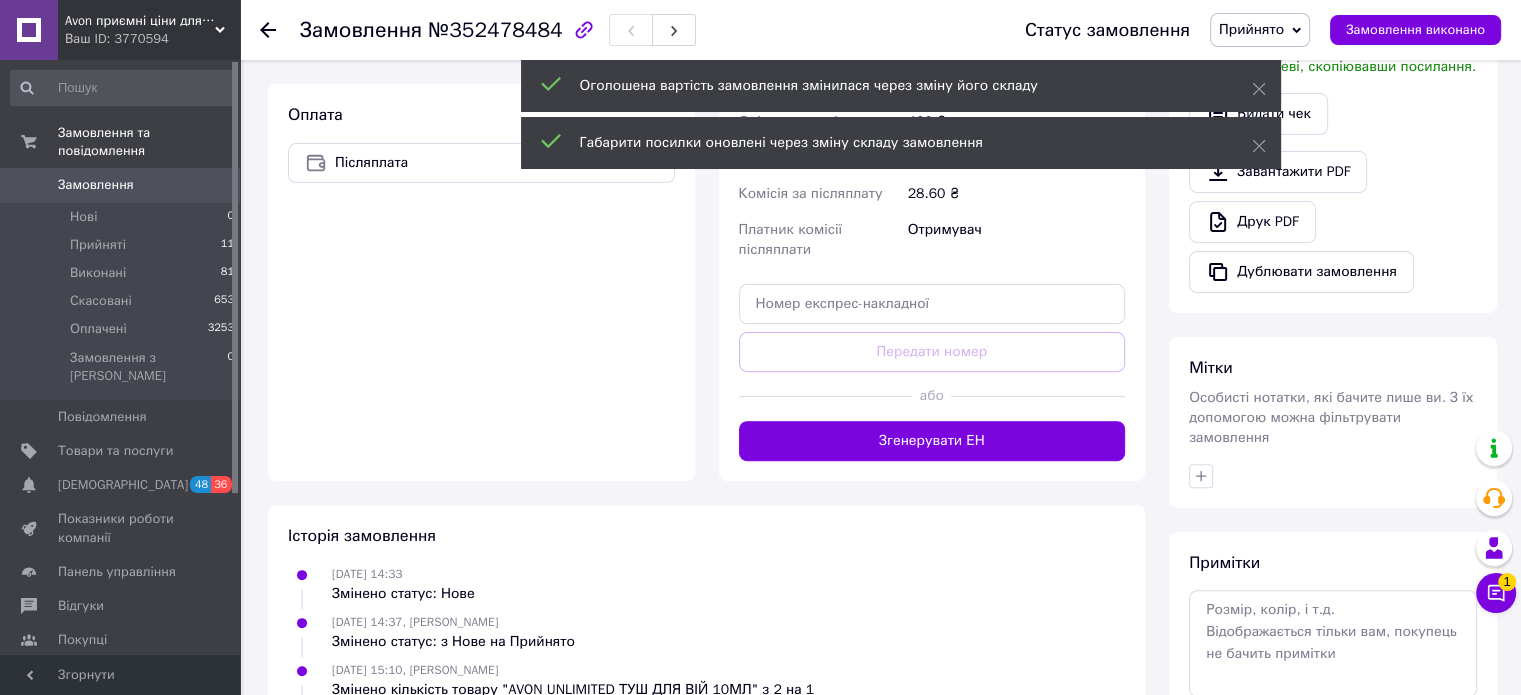 scroll, scrollTop: 600, scrollLeft: 0, axis: vertical 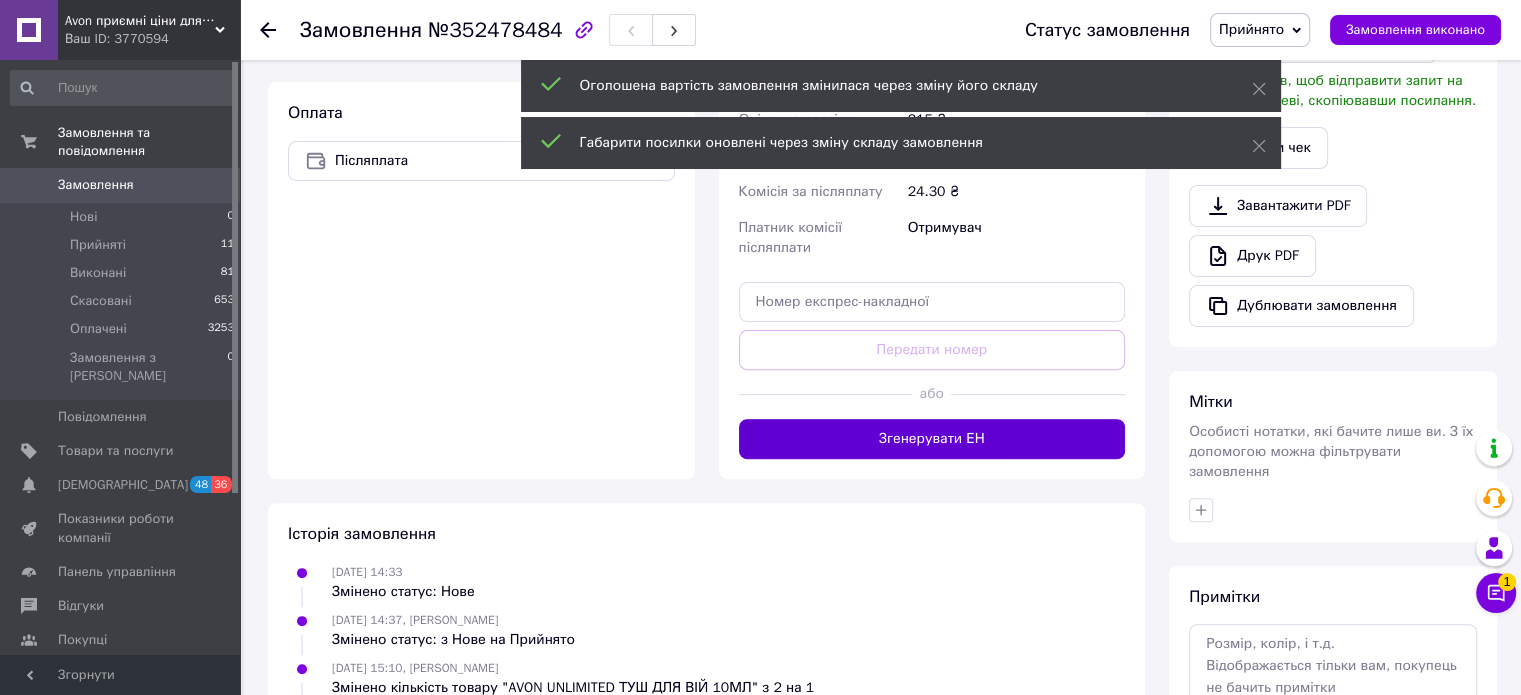 click on "Згенерувати ЕН" at bounding box center (932, 439) 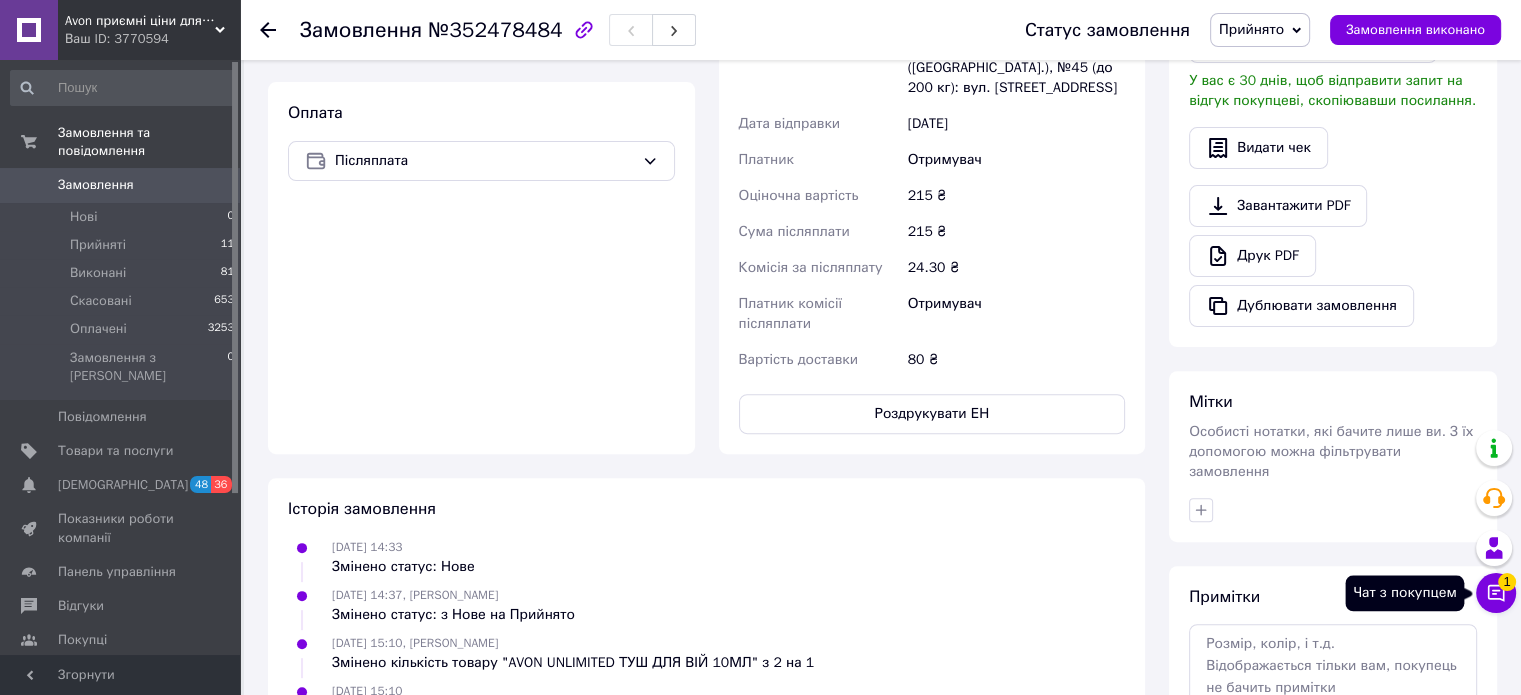 click on "1" at bounding box center (1507, 582) 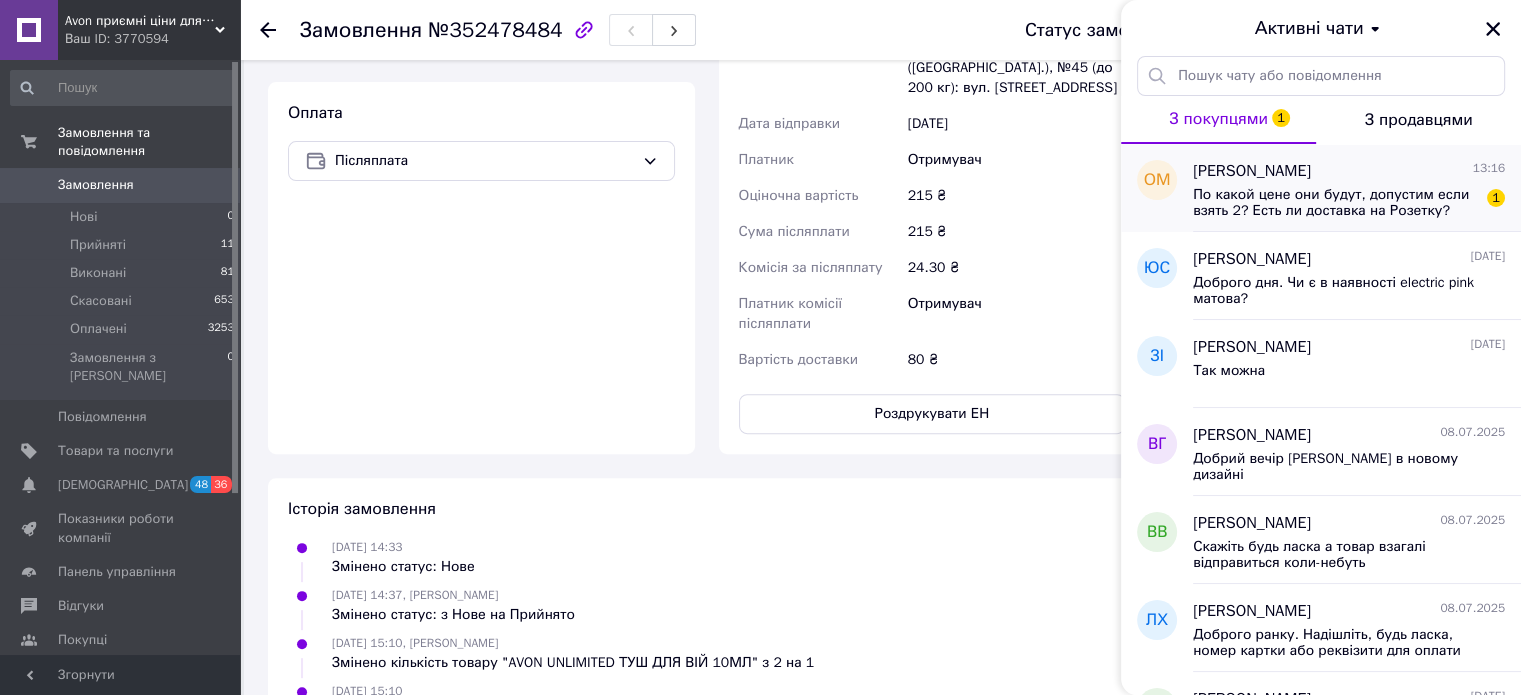 click on "По какой цене они будут, допустим если взять 2? Есть ли доставка на Розетку?" at bounding box center [1335, 203] 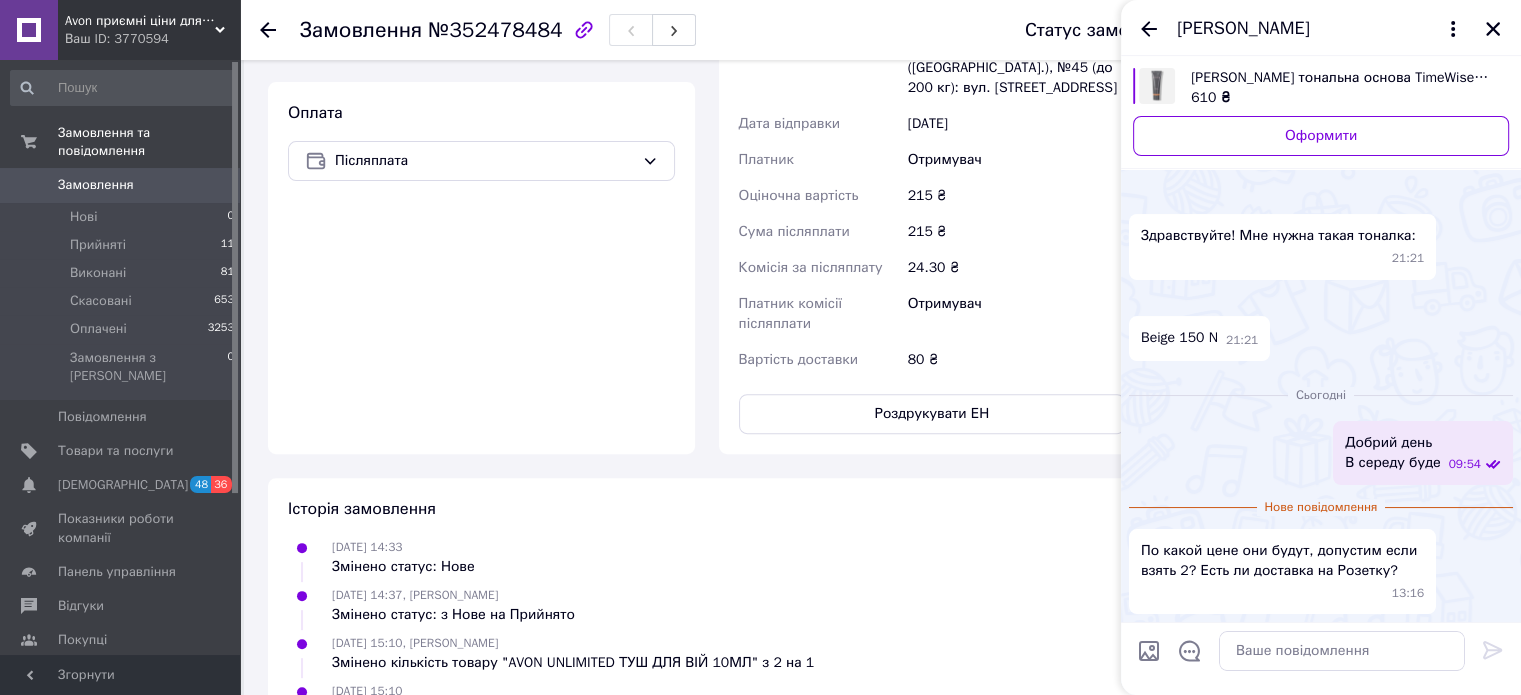 scroll, scrollTop: 294, scrollLeft: 0, axis: vertical 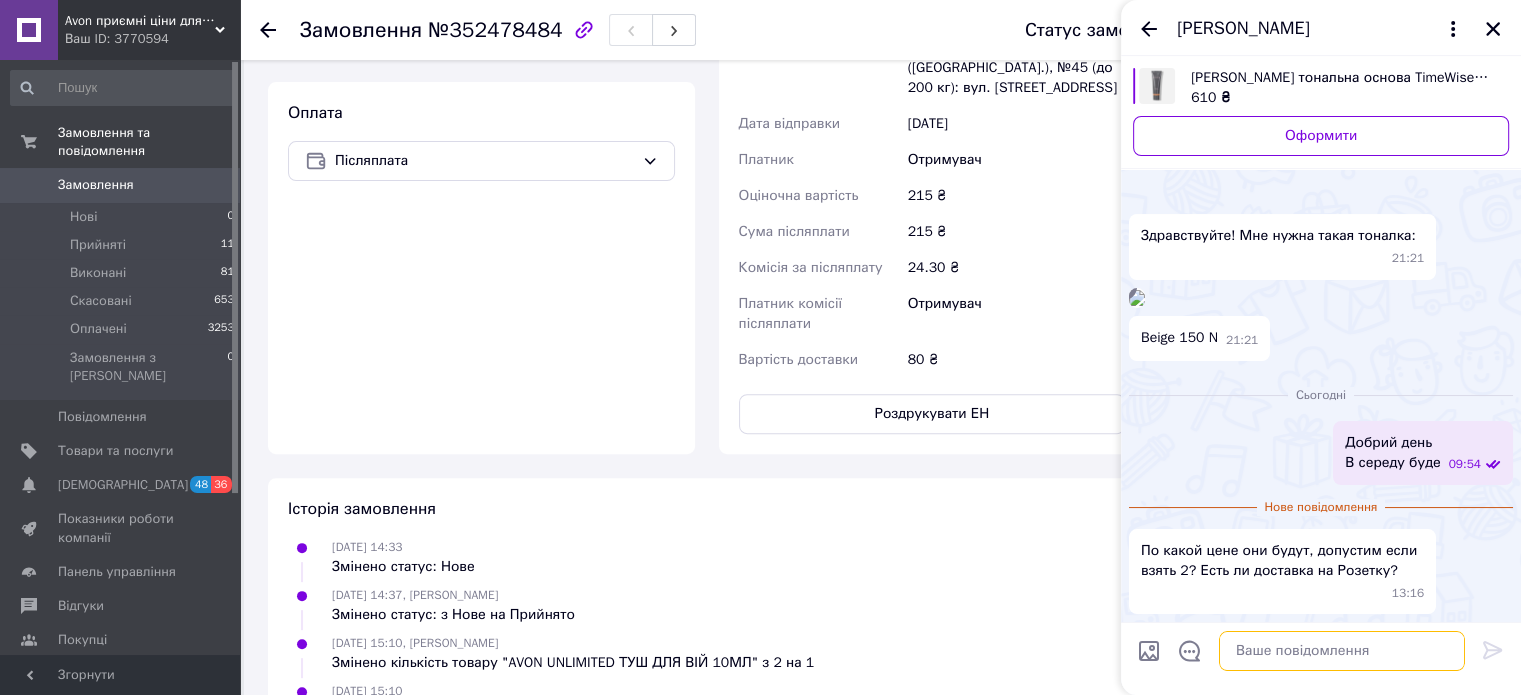 click at bounding box center (1342, 651) 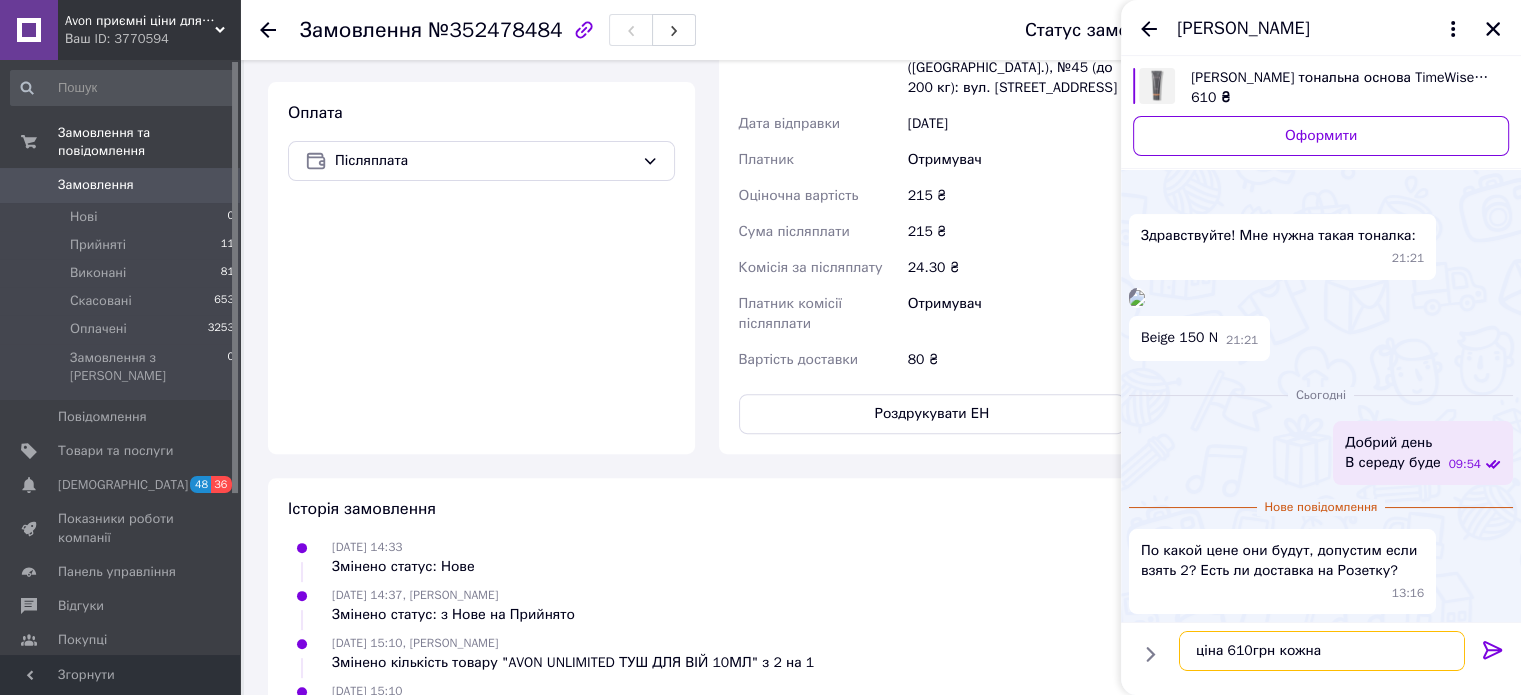 type on "ціна 610грн кожна" 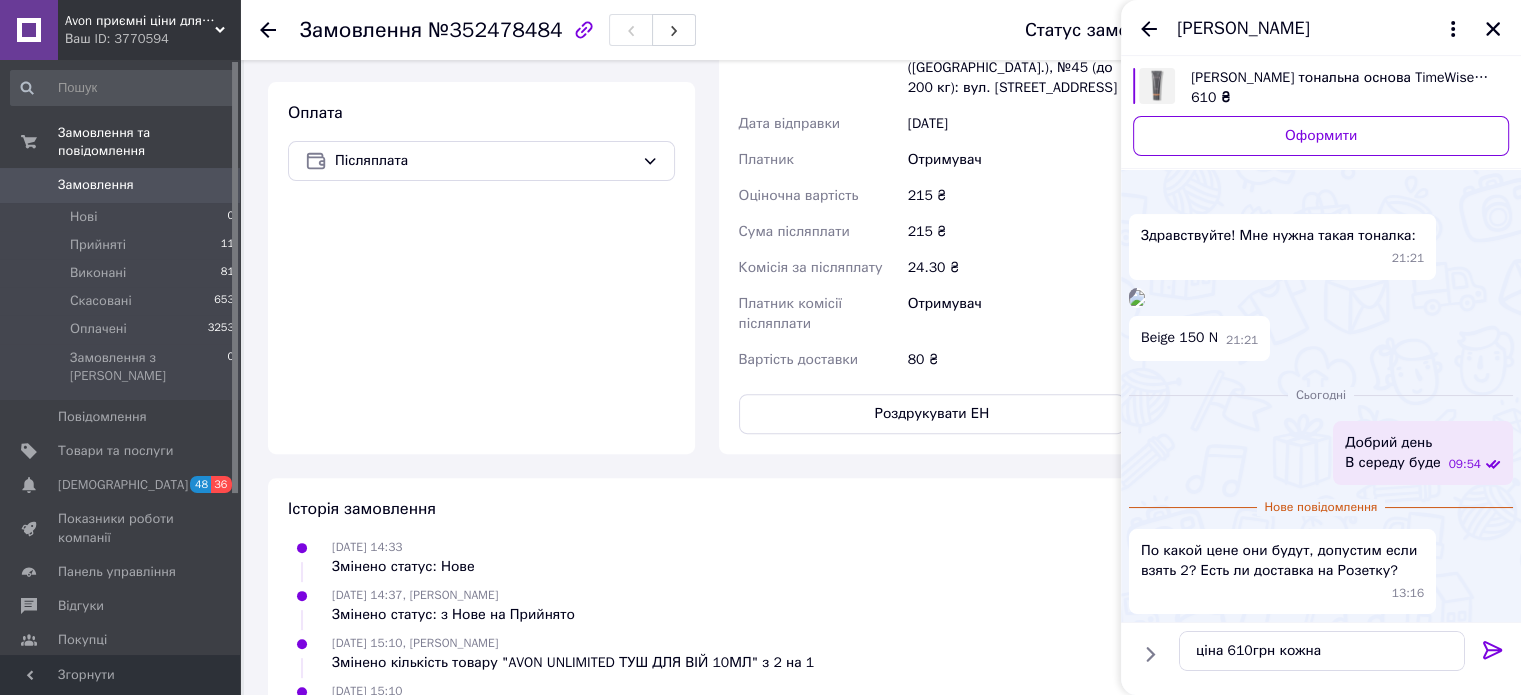 click 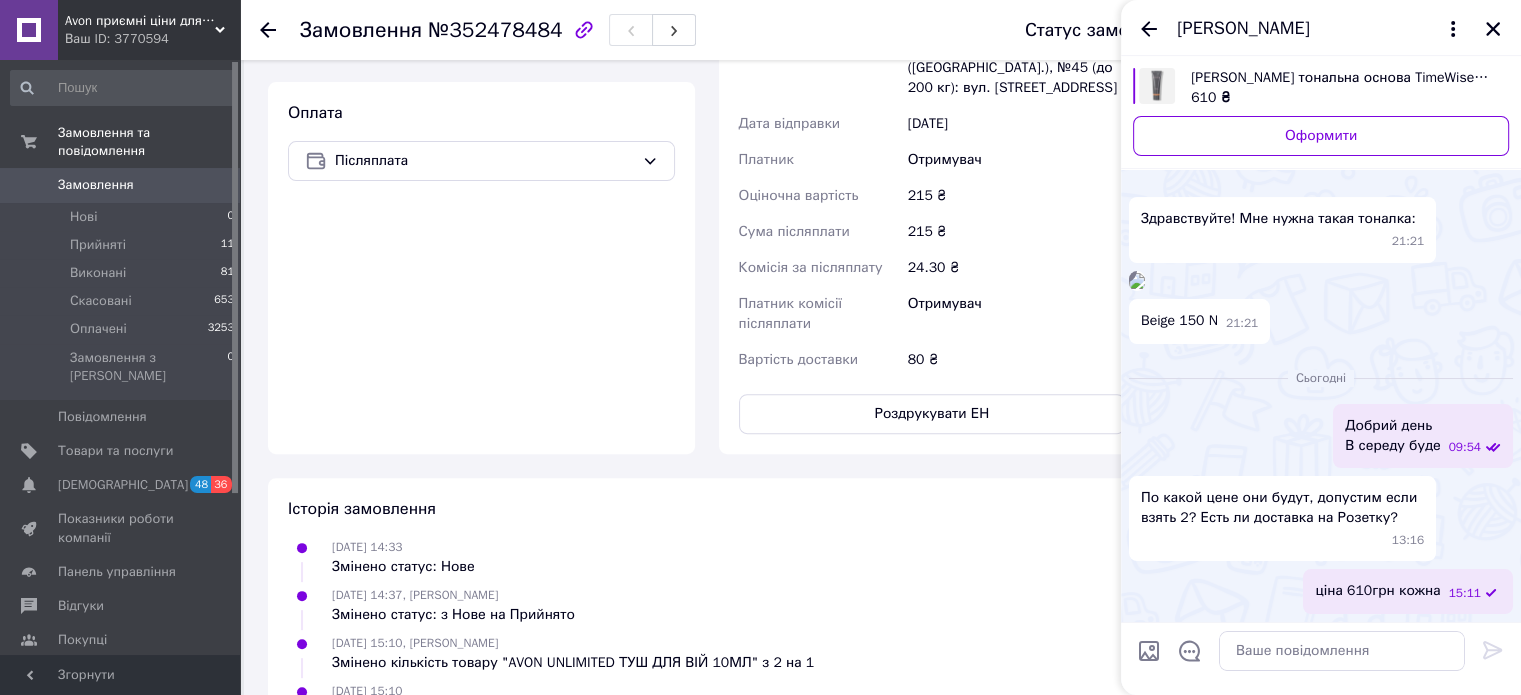scroll, scrollTop: 311, scrollLeft: 0, axis: vertical 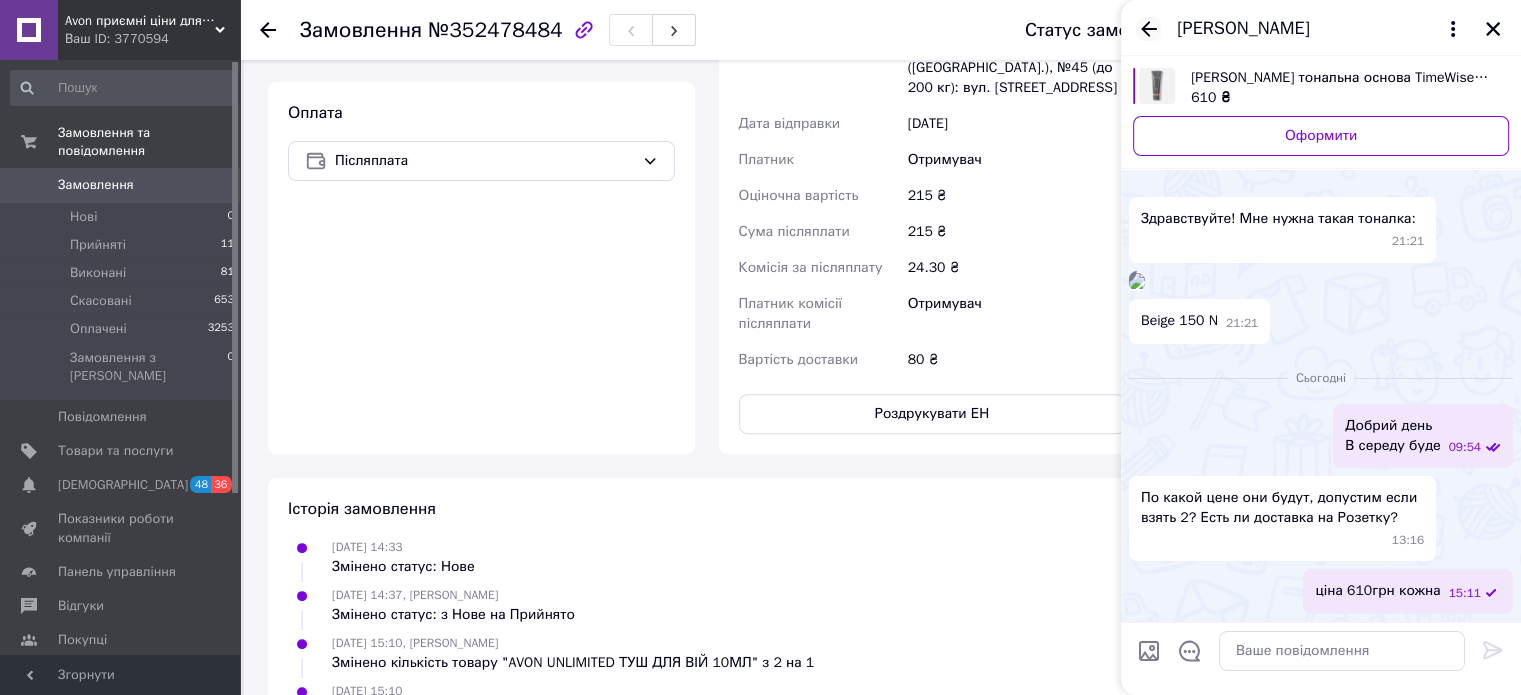 click 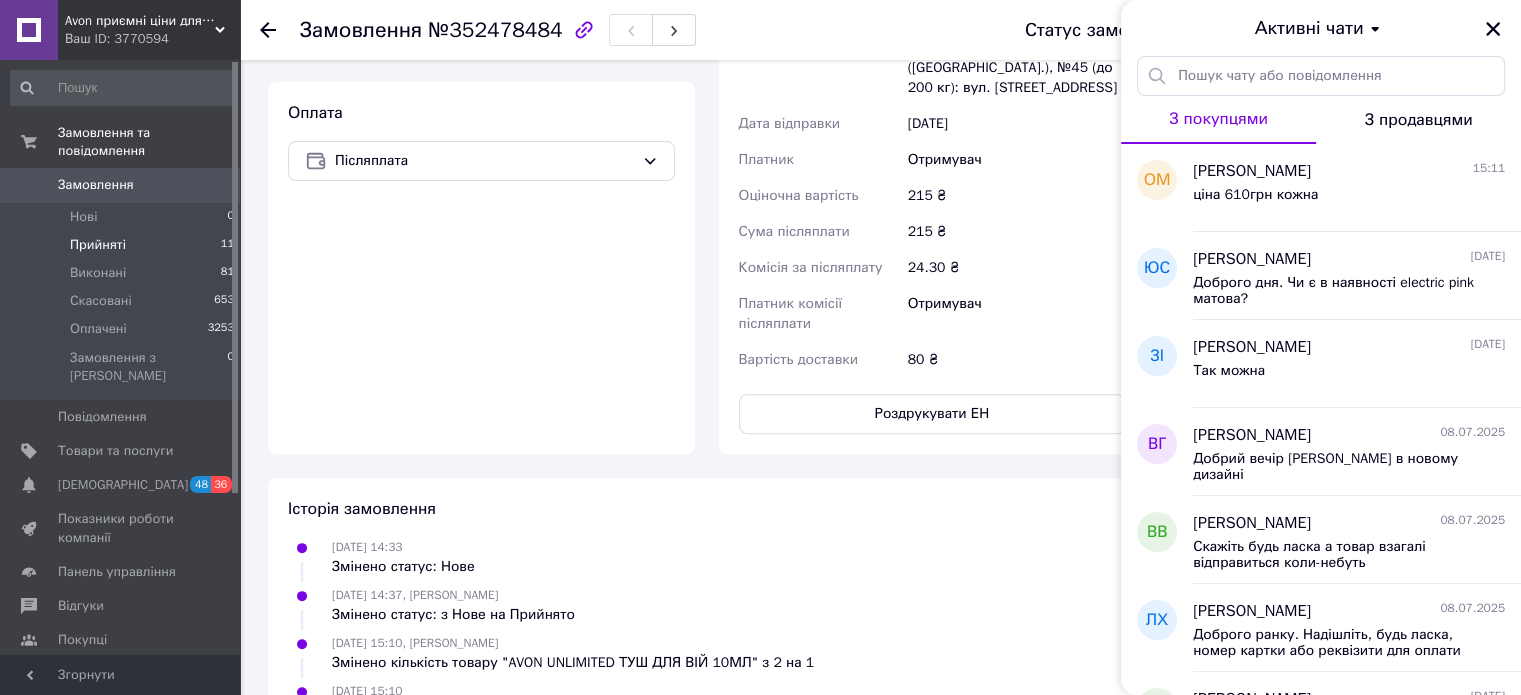 click on "Прийняті" at bounding box center (98, 245) 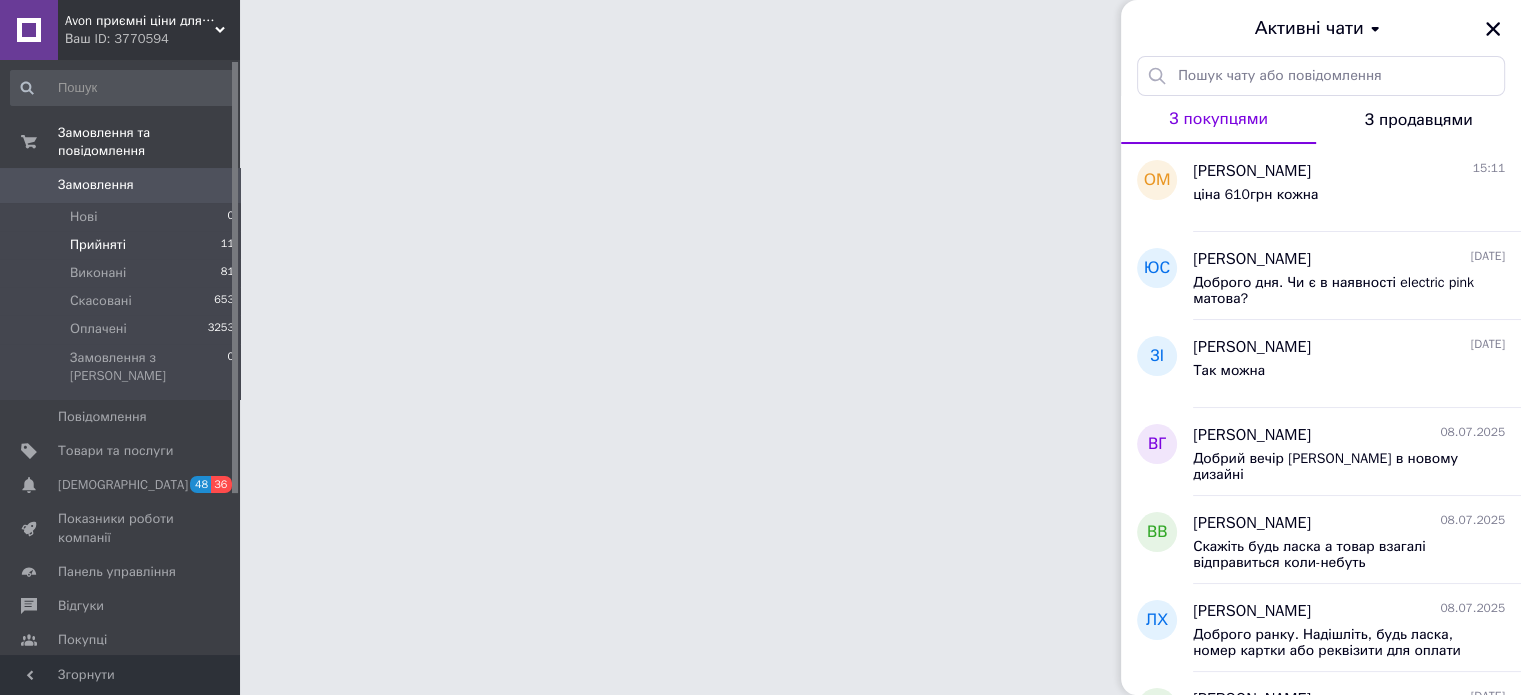 scroll, scrollTop: 0, scrollLeft: 0, axis: both 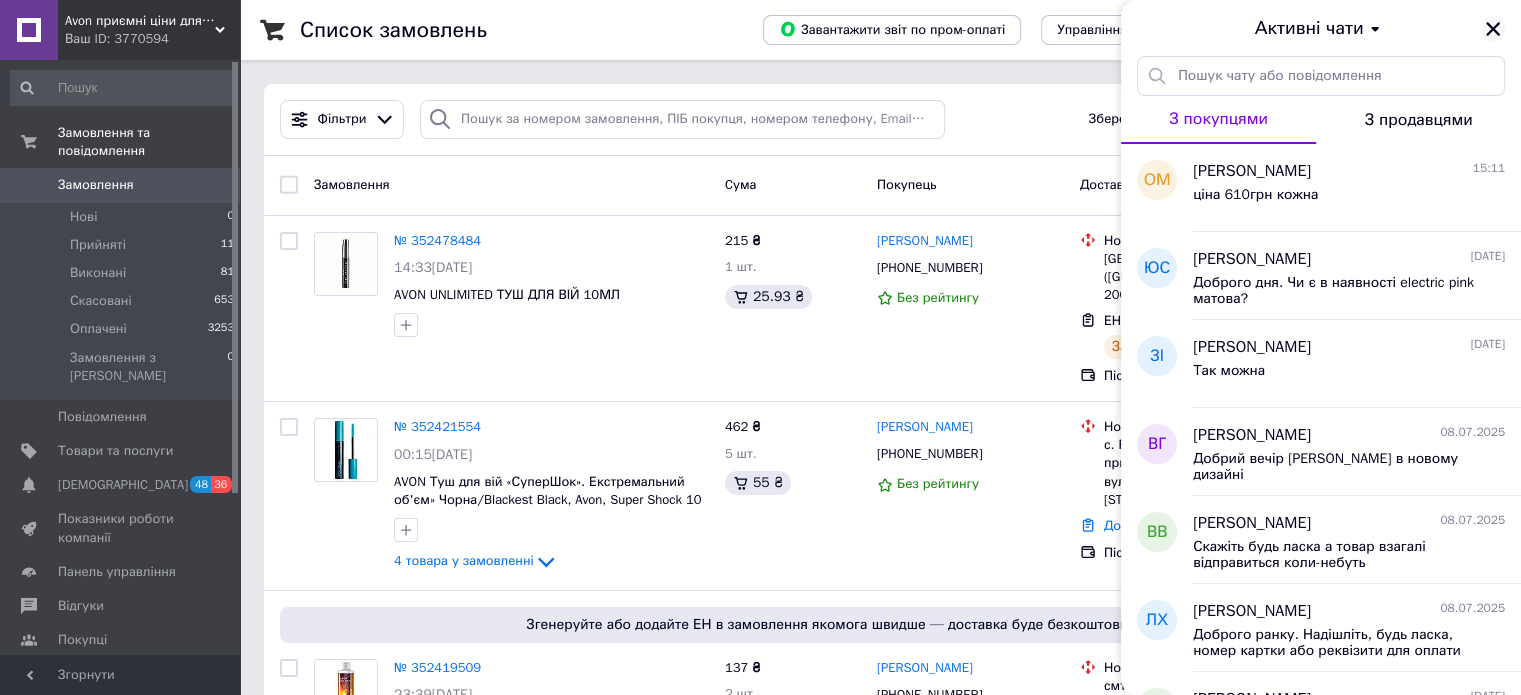 click 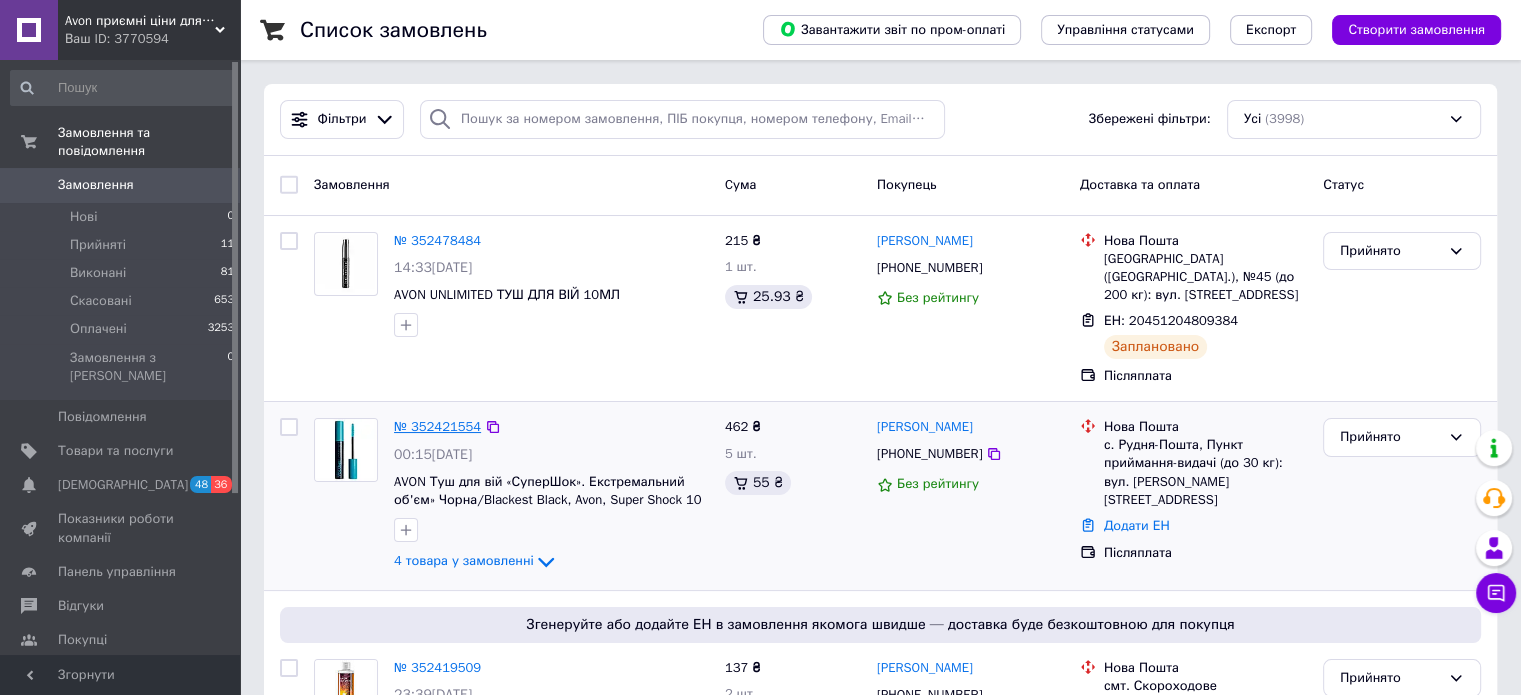 click on "№ 352421554" at bounding box center (437, 426) 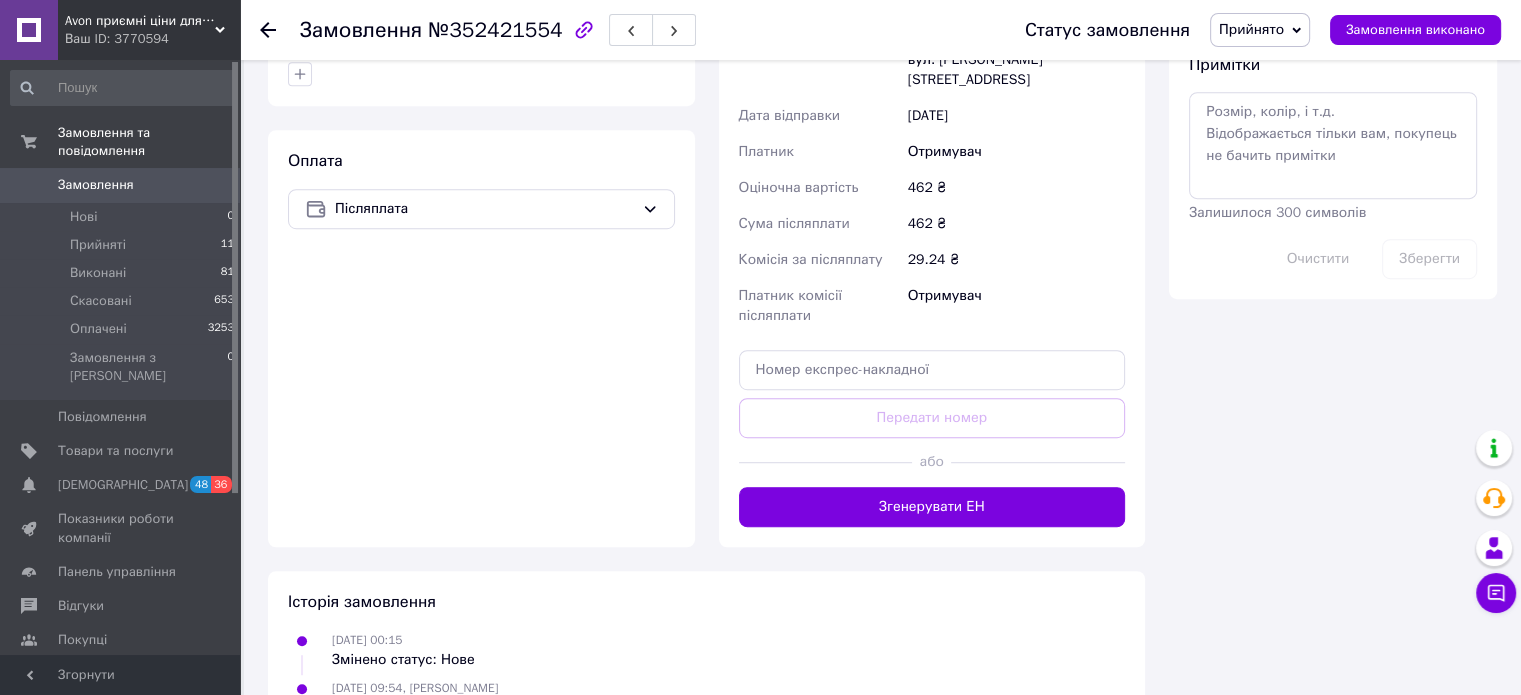 scroll, scrollTop: 1180, scrollLeft: 0, axis: vertical 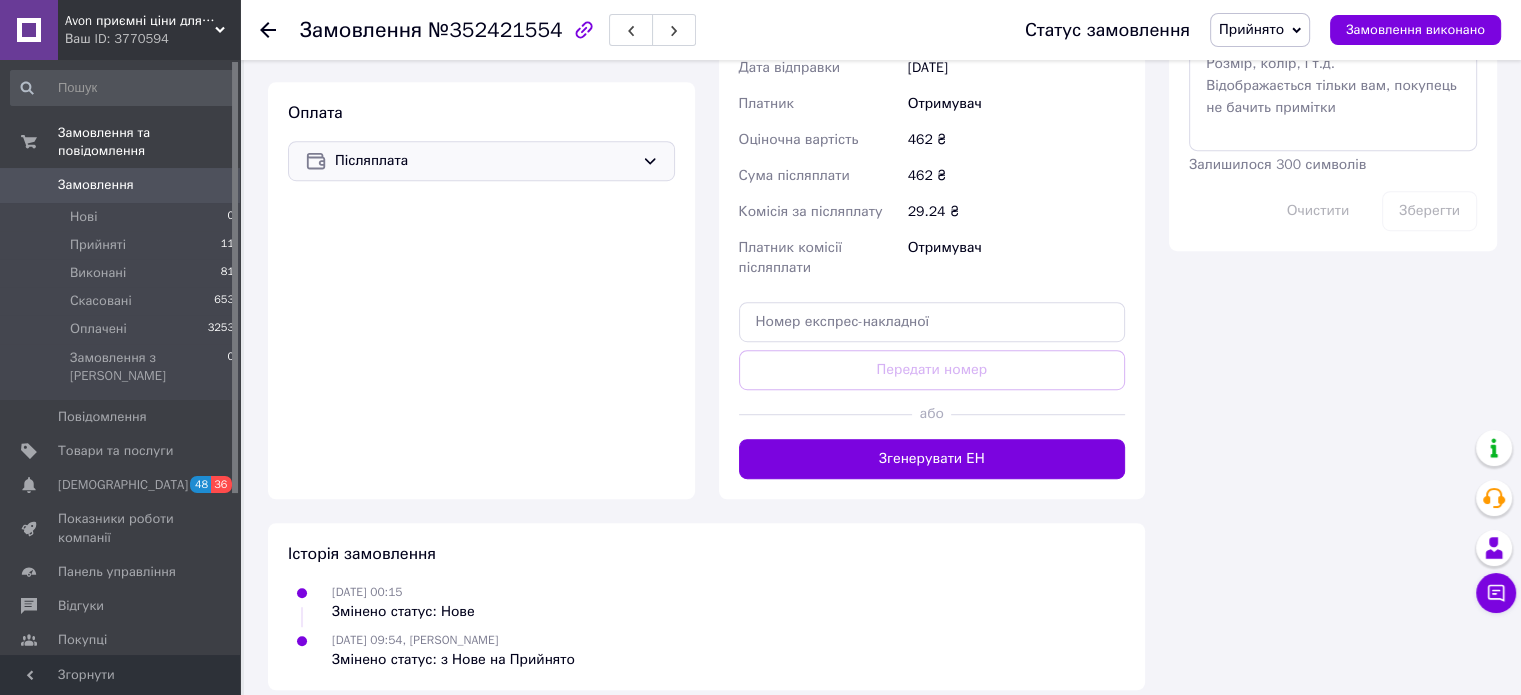 click on "Післяплата" at bounding box center (484, 161) 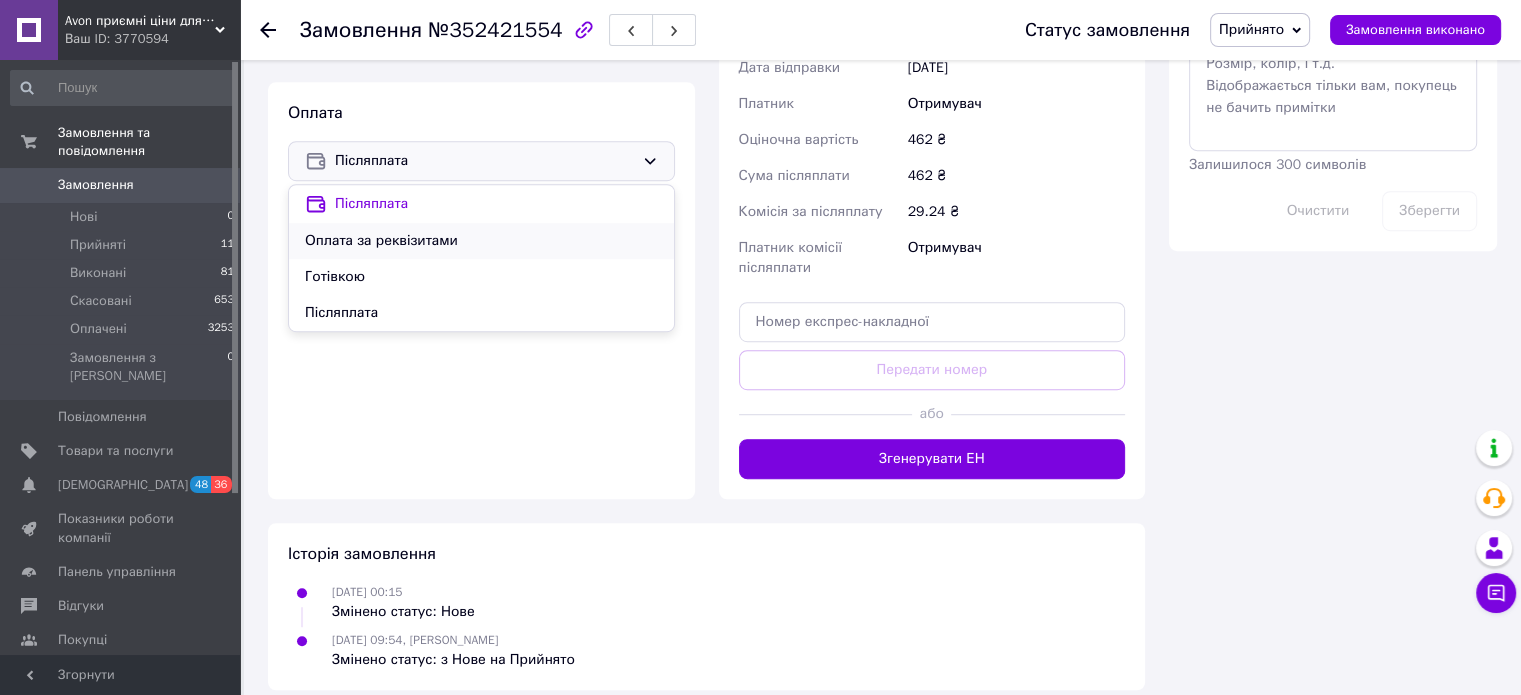 click on "Оплата за реквізитами" at bounding box center (481, 241) 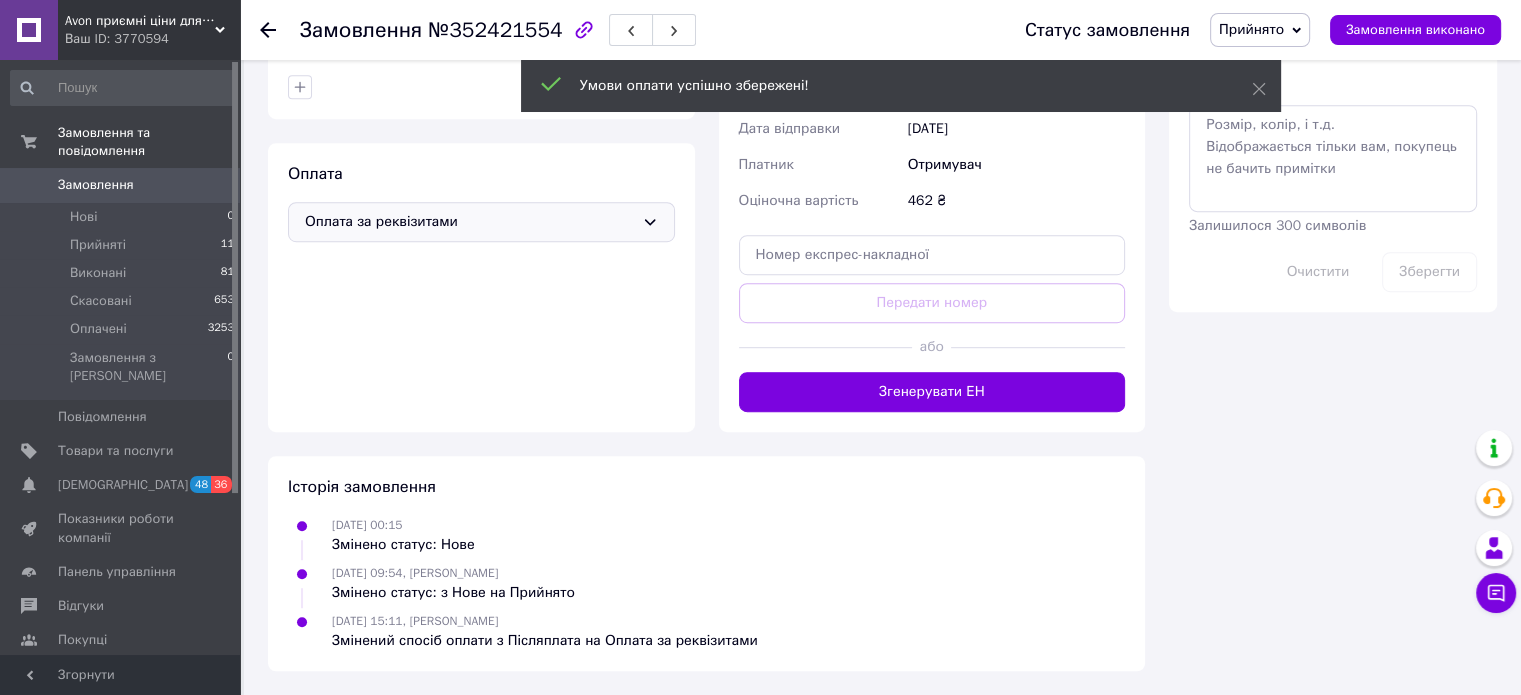 scroll, scrollTop: 1100, scrollLeft: 0, axis: vertical 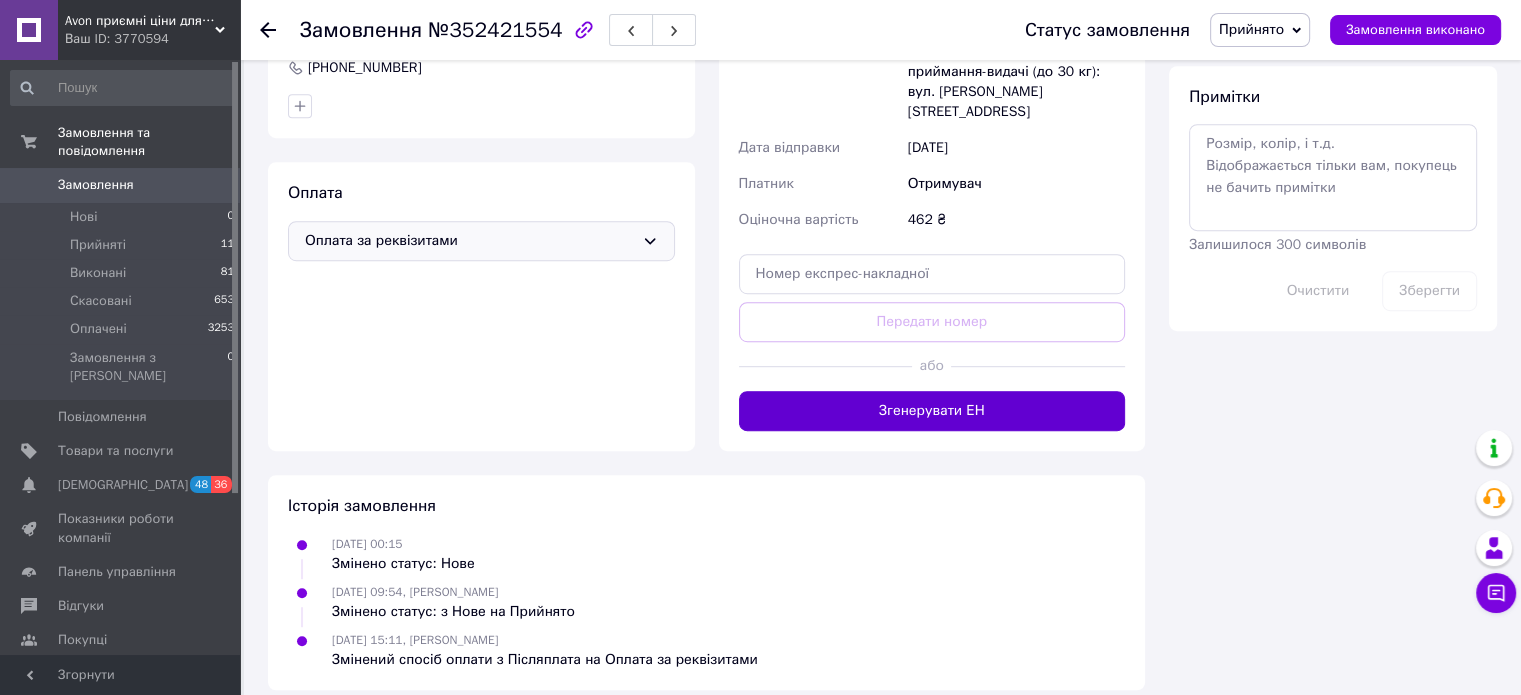 click on "Згенерувати ЕН" at bounding box center (932, 411) 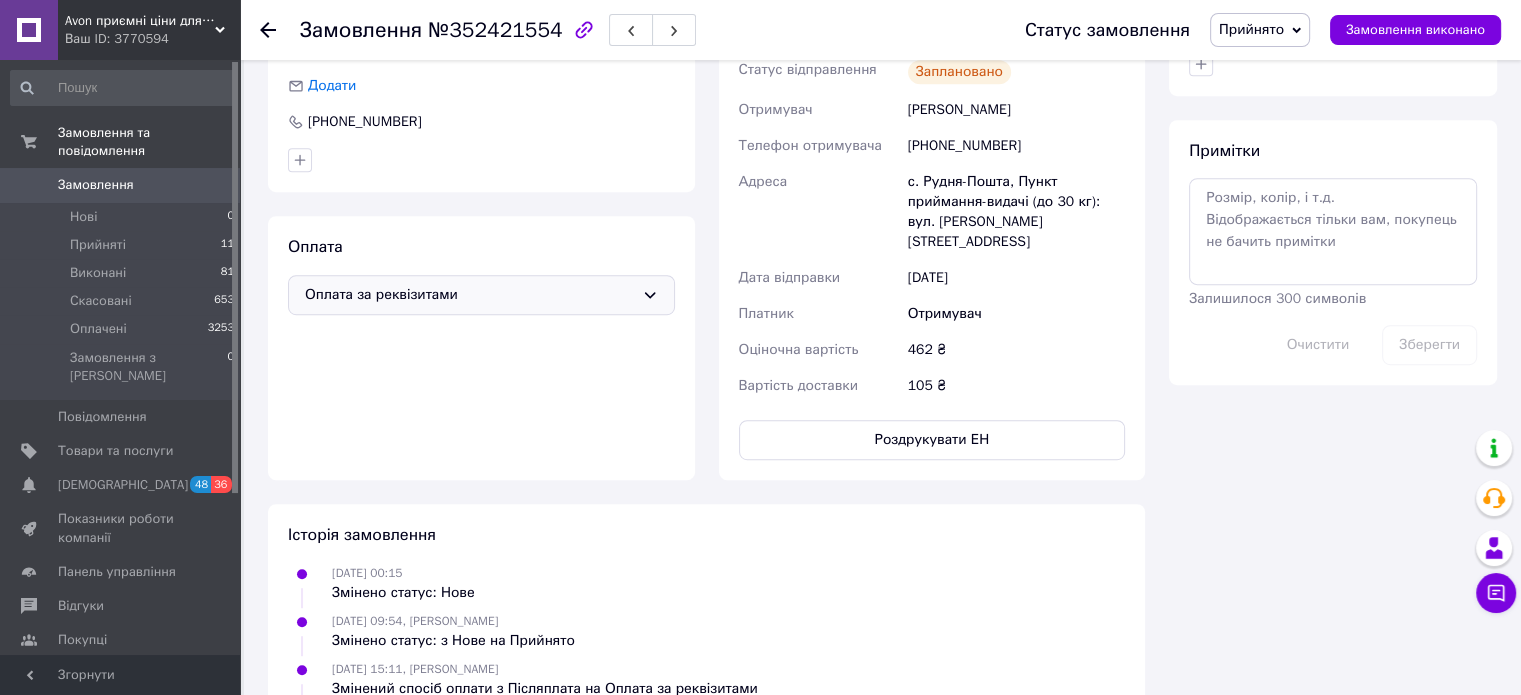 scroll, scrollTop: 925, scrollLeft: 0, axis: vertical 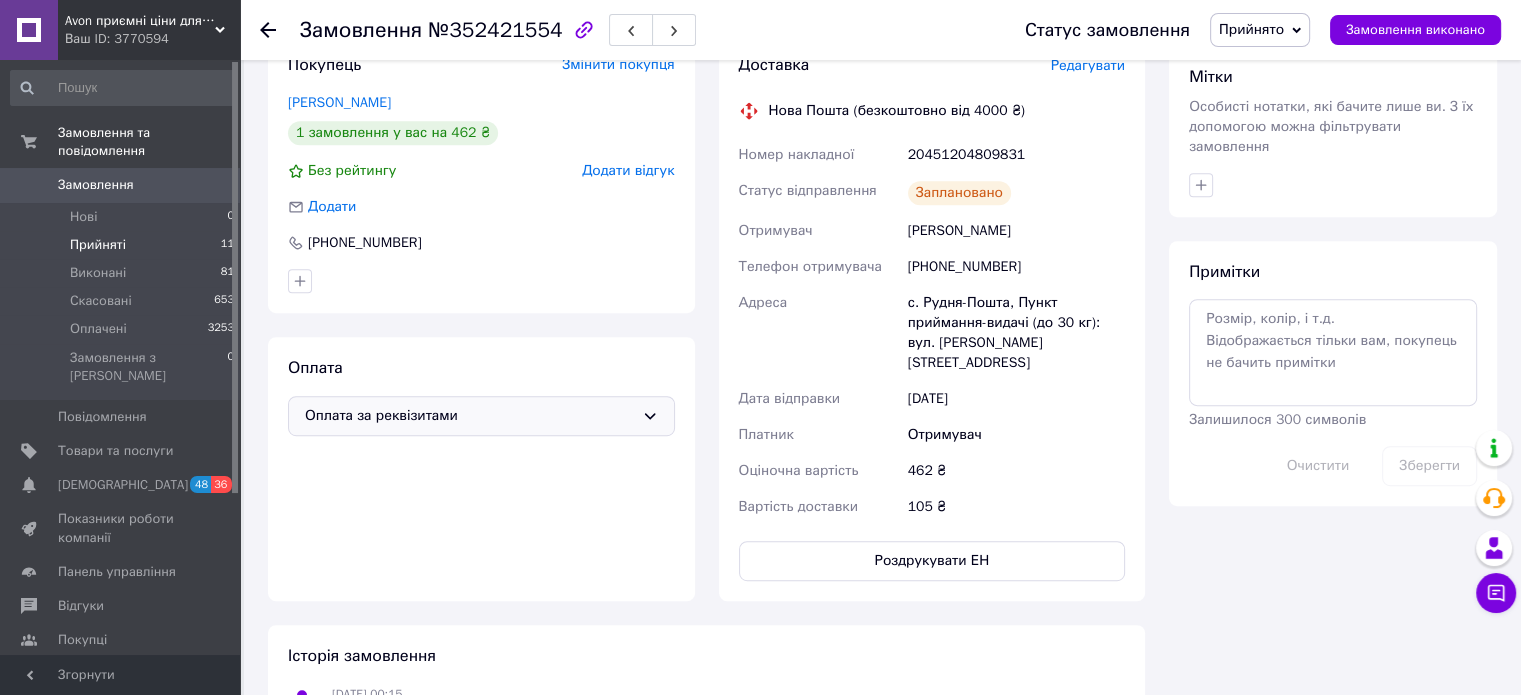 click on "Прийняті" at bounding box center [98, 245] 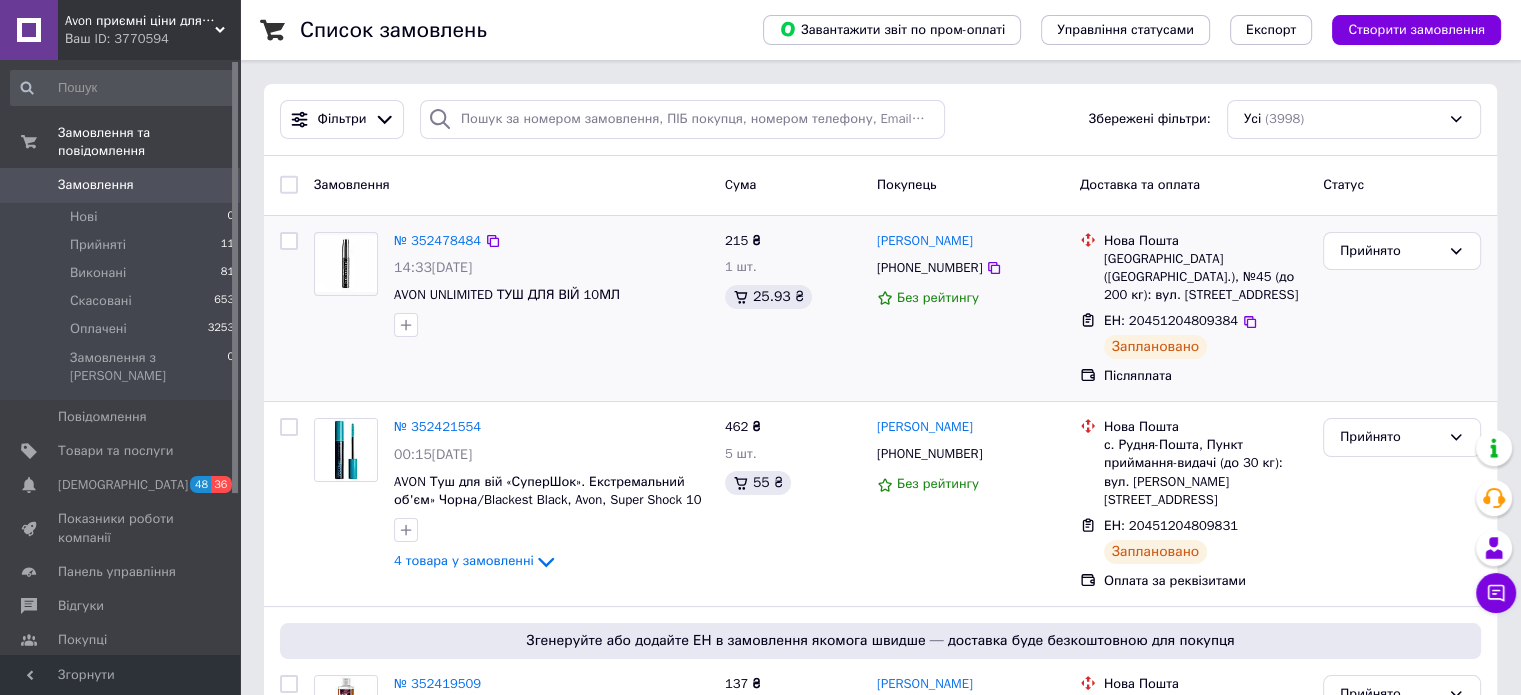 scroll, scrollTop: 500, scrollLeft: 0, axis: vertical 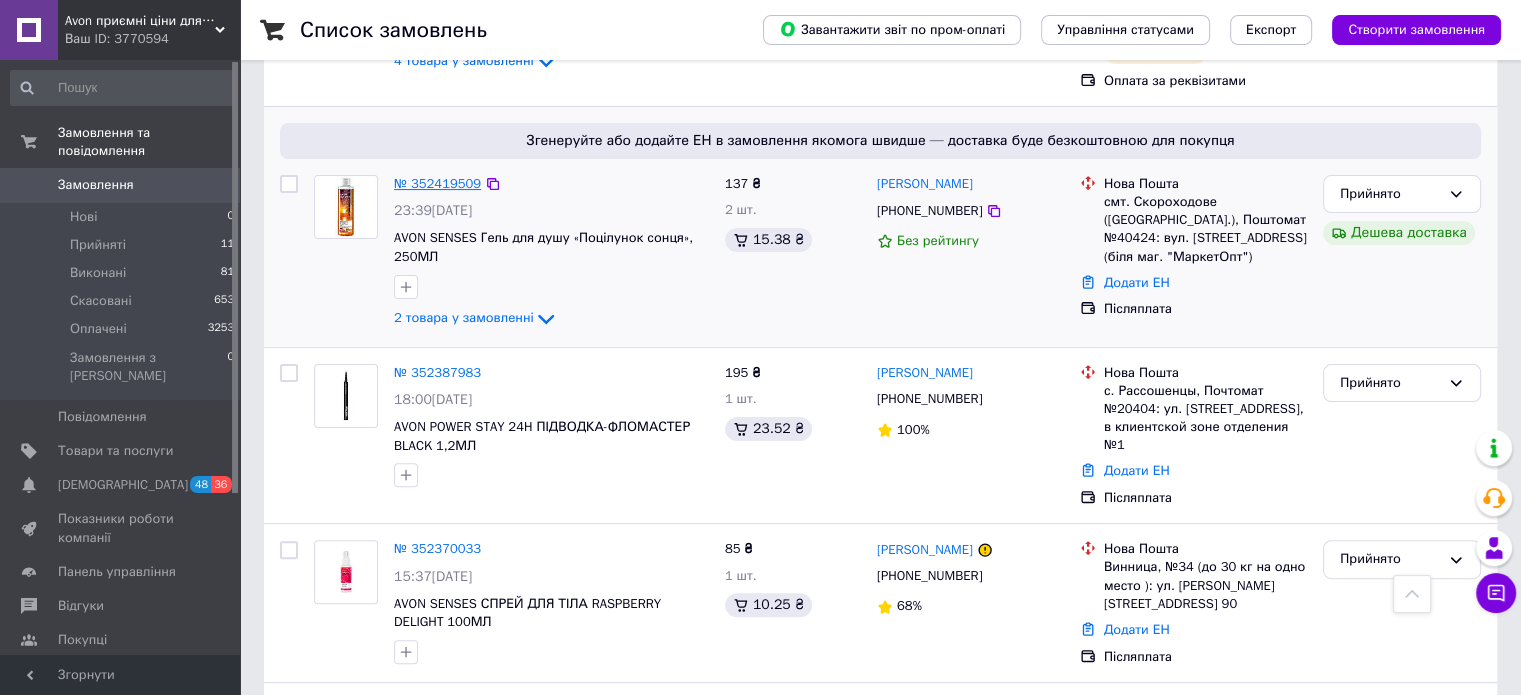 click on "№ 352419509" at bounding box center [437, 183] 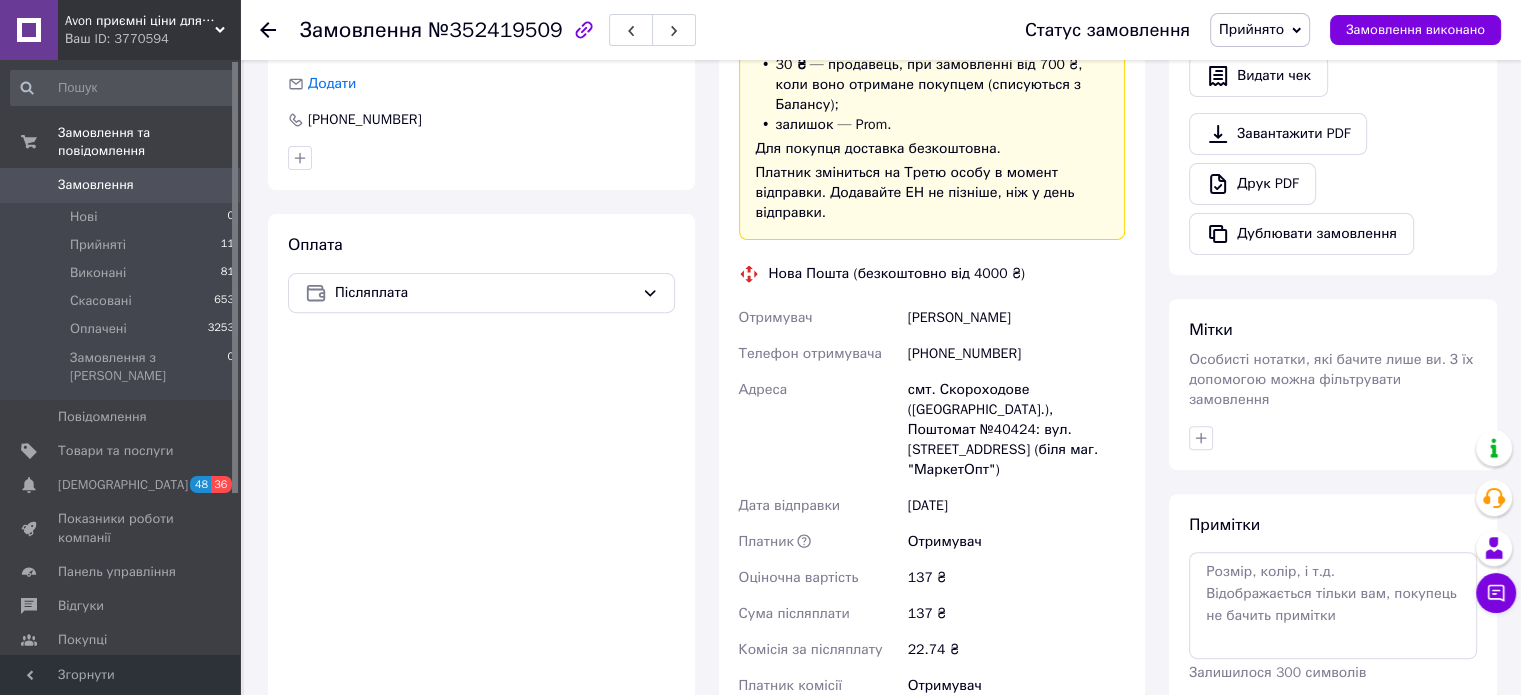 scroll, scrollTop: 800, scrollLeft: 0, axis: vertical 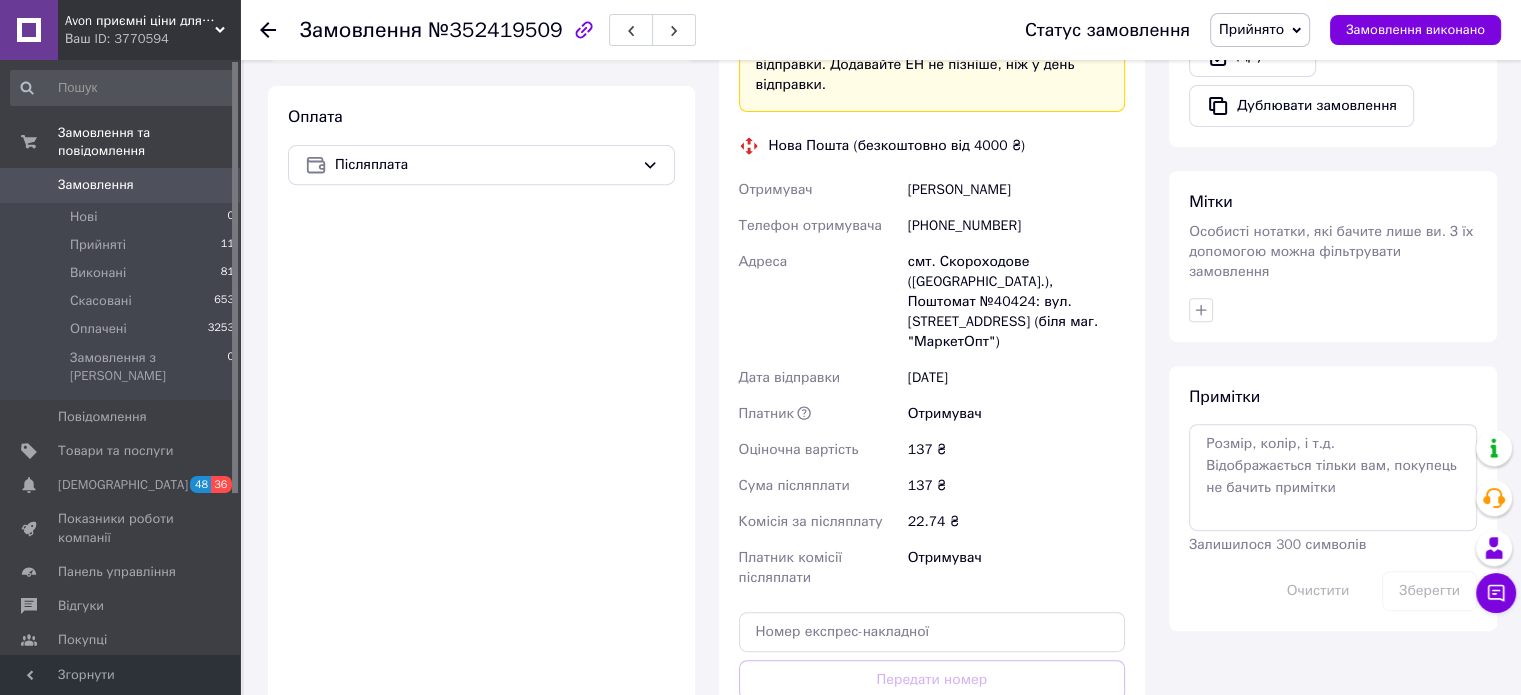 click on "Згенерувати ЕН" at bounding box center (932, 769) 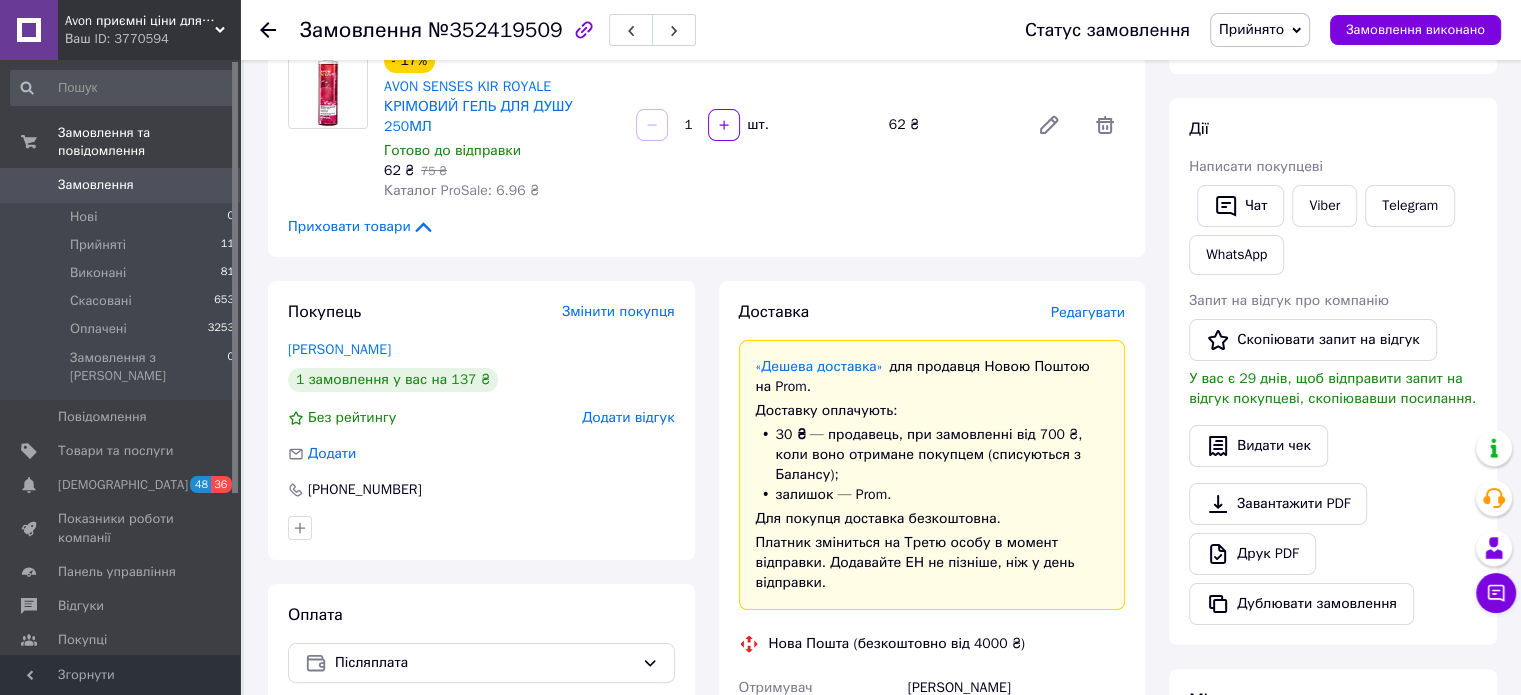 scroll, scrollTop: 300, scrollLeft: 0, axis: vertical 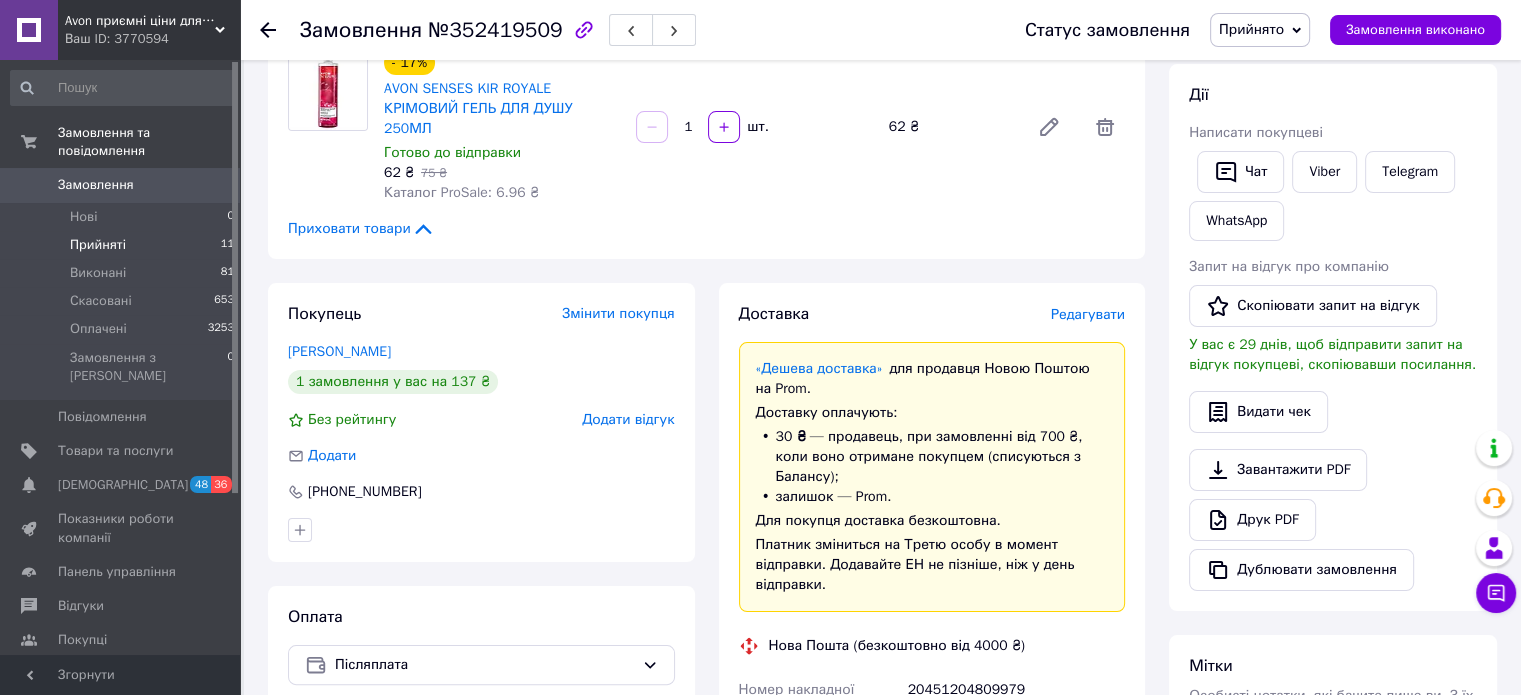 click on "Прийняті" at bounding box center (98, 245) 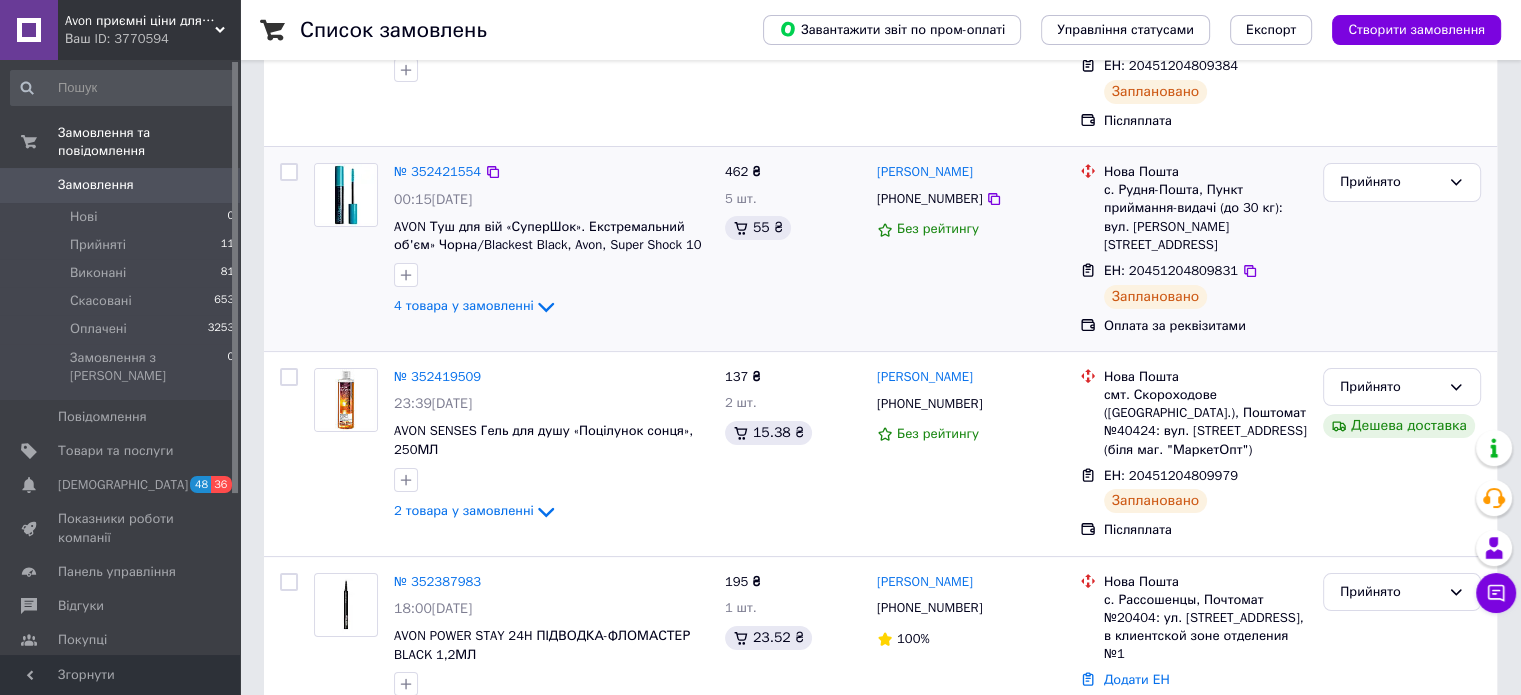 scroll, scrollTop: 300, scrollLeft: 0, axis: vertical 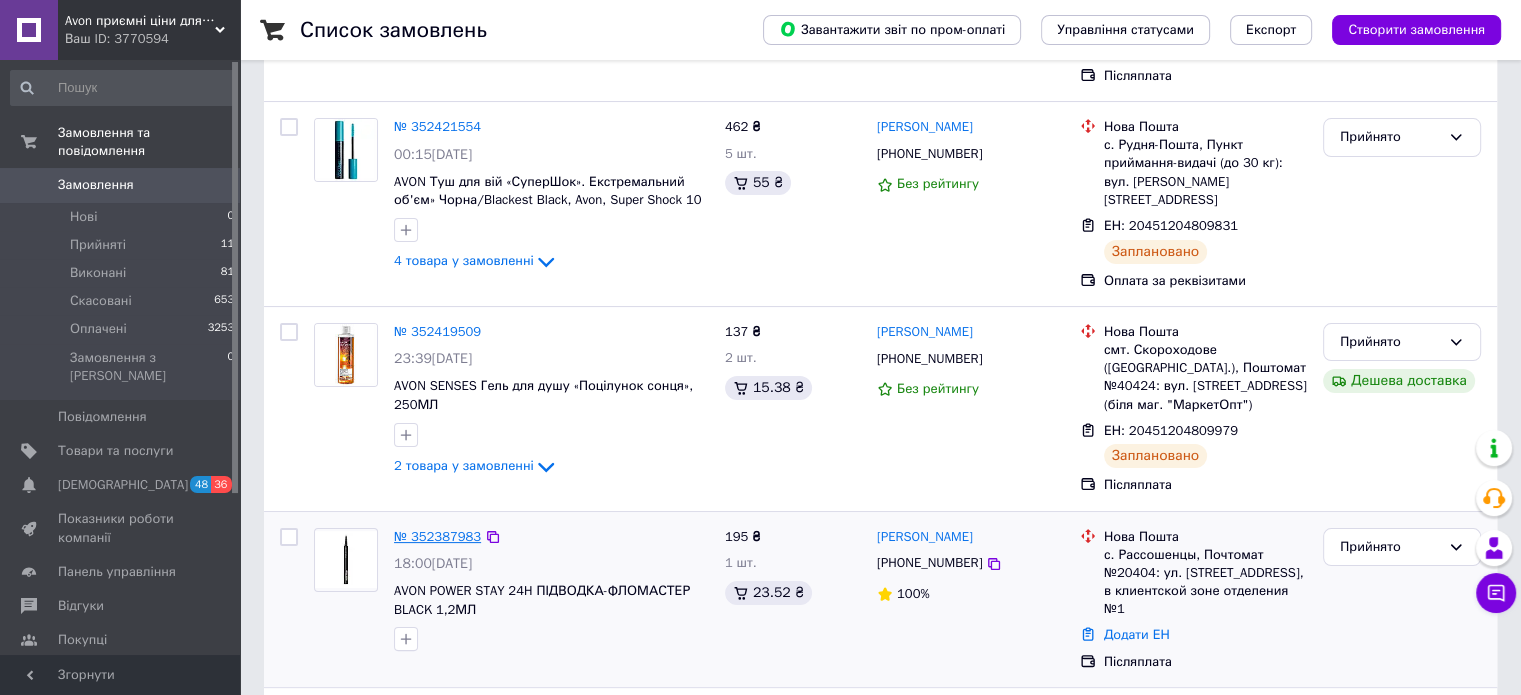 click on "№ 352387983" at bounding box center (437, 536) 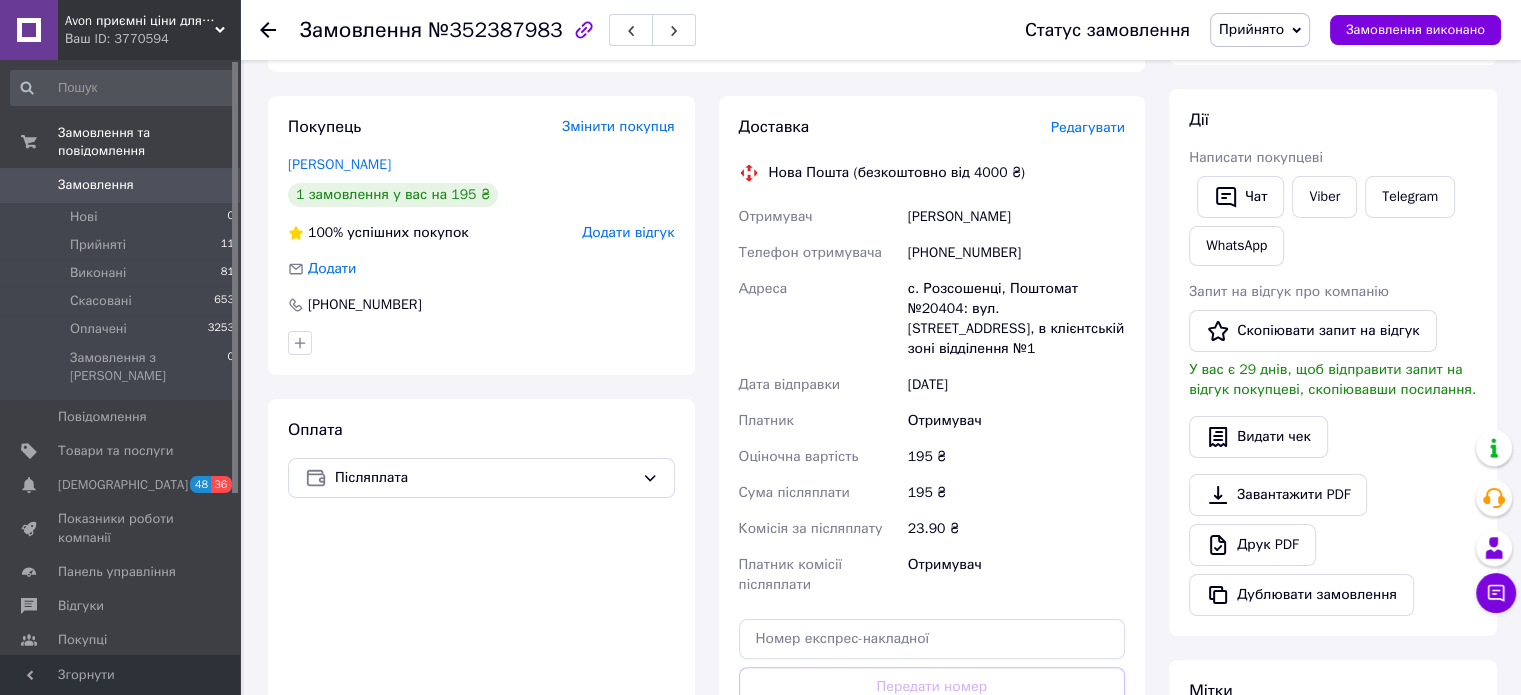 scroll, scrollTop: 400, scrollLeft: 0, axis: vertical 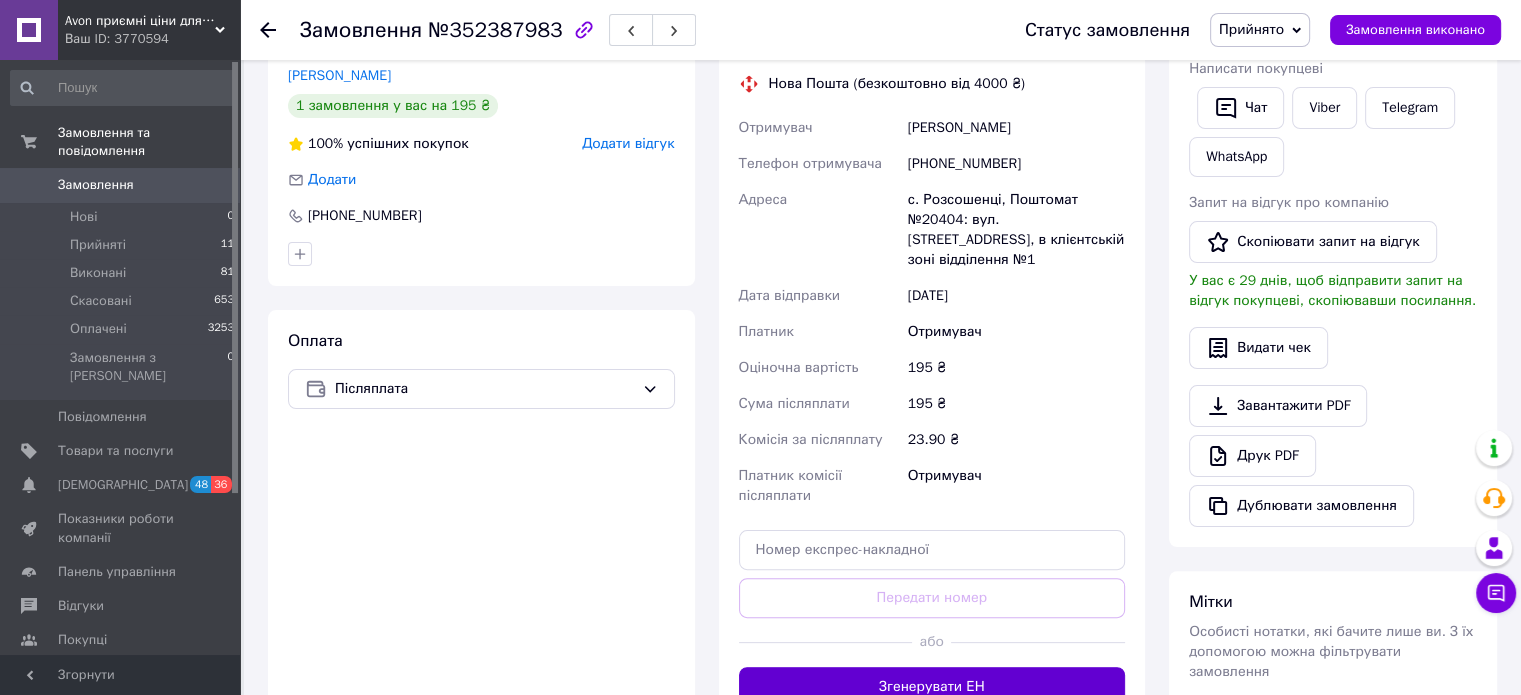 click on "Згенерувати ЕН" at bounding box center (932, 687) 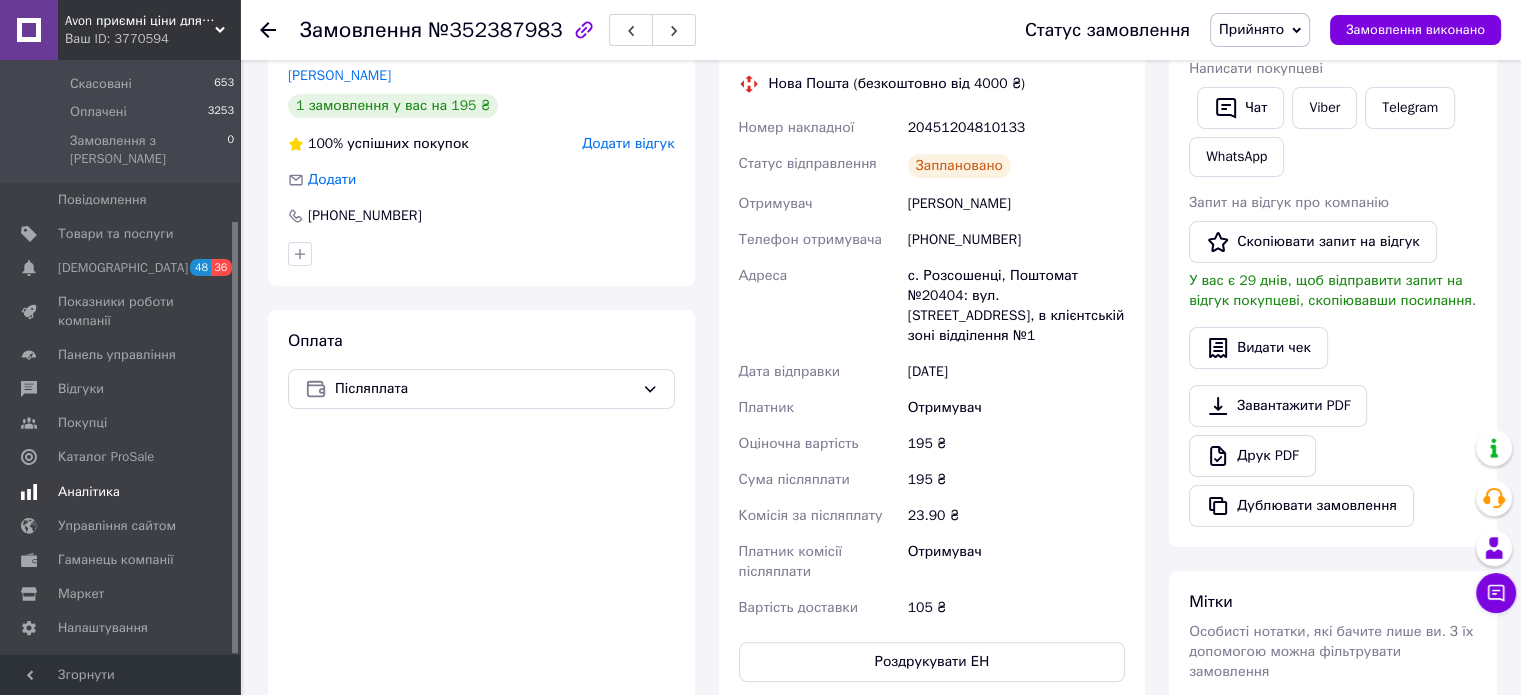 scroll, scrollTop: 223, scrollLeft: 0, axis: vertical 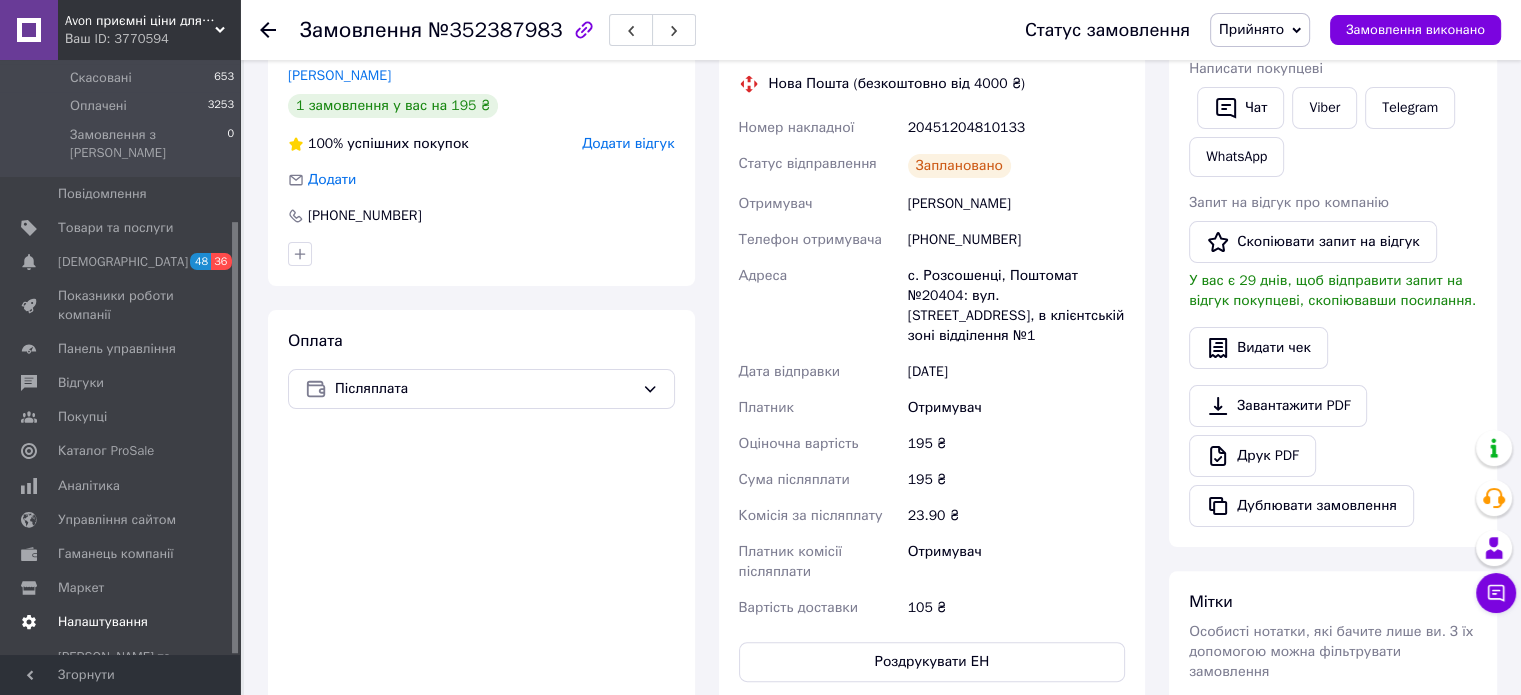click on "Налаштування" at bounding box center (103, 622) 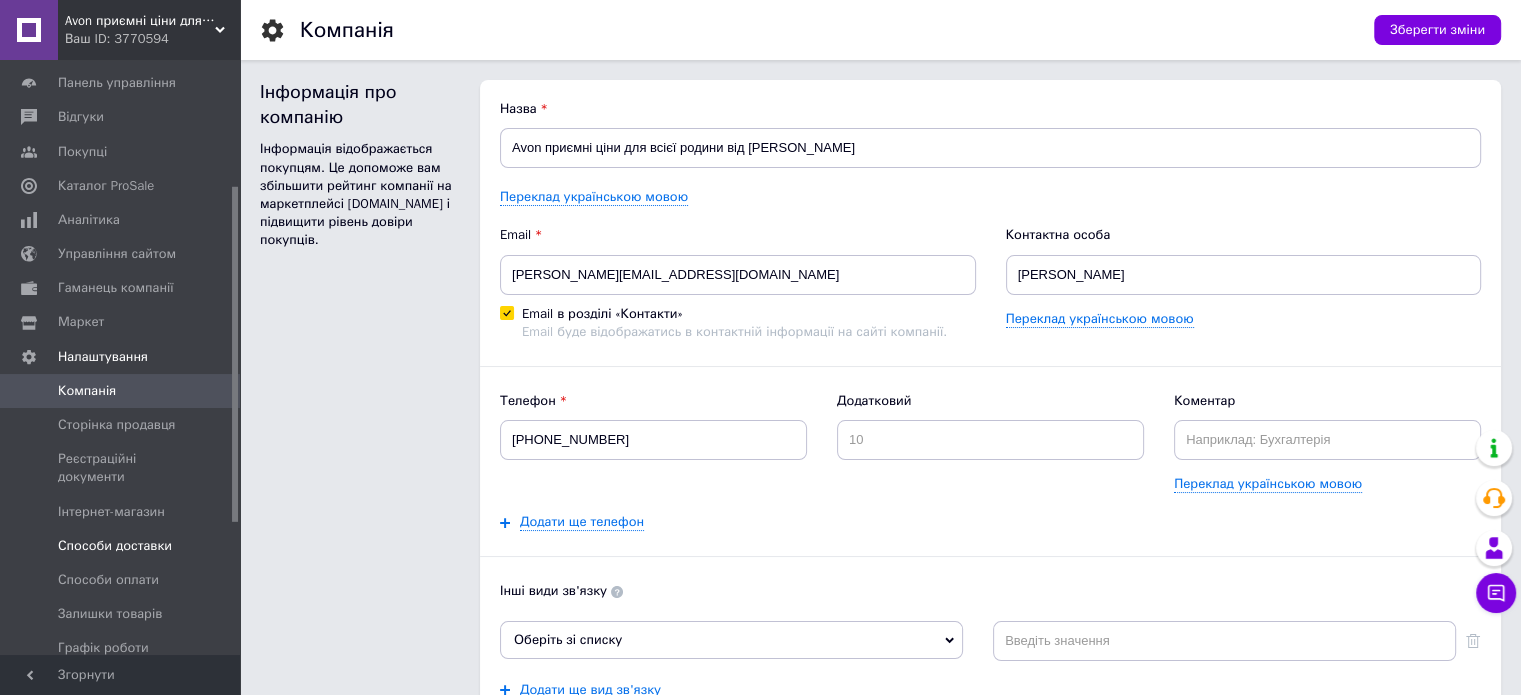 scroll, scrollTop: 0, scrollLeft: 0, axis: both 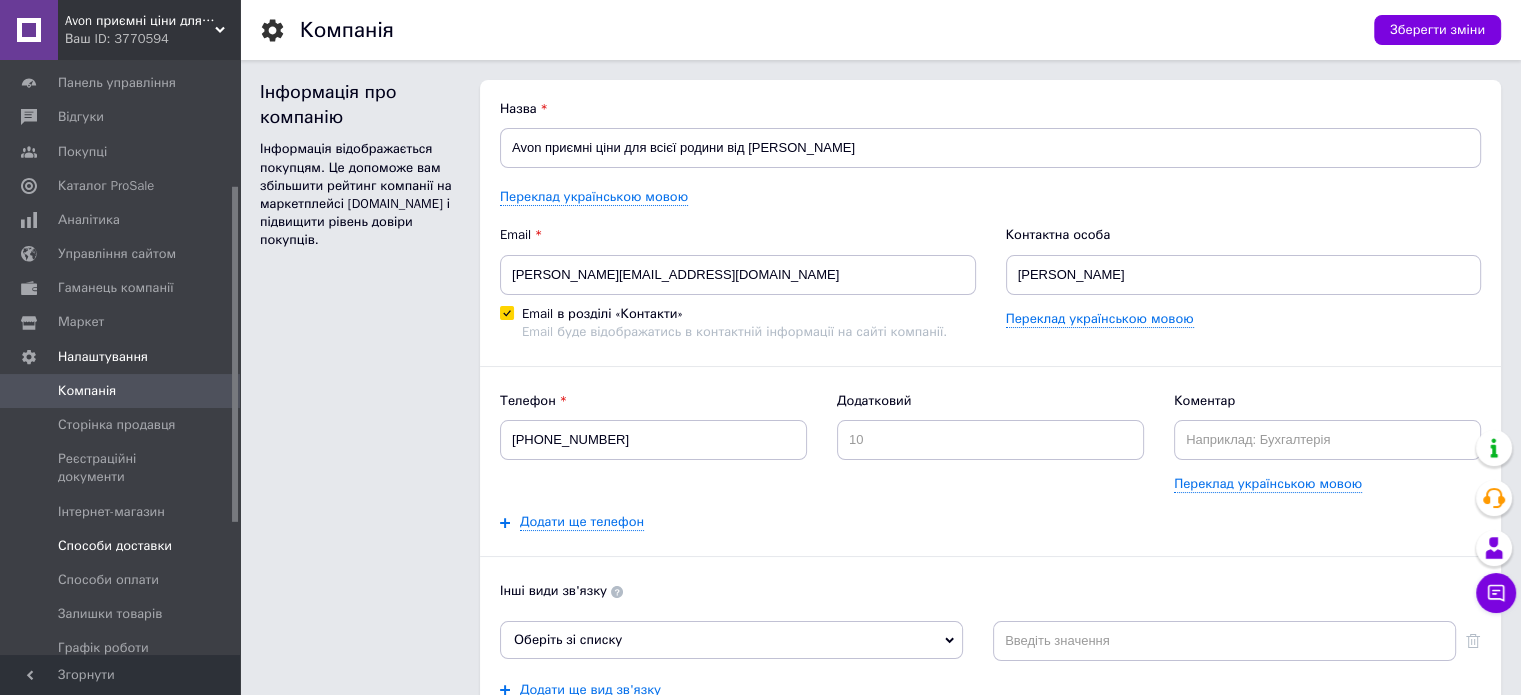 click on "Способи доставки" at bounding box center [115, 546] 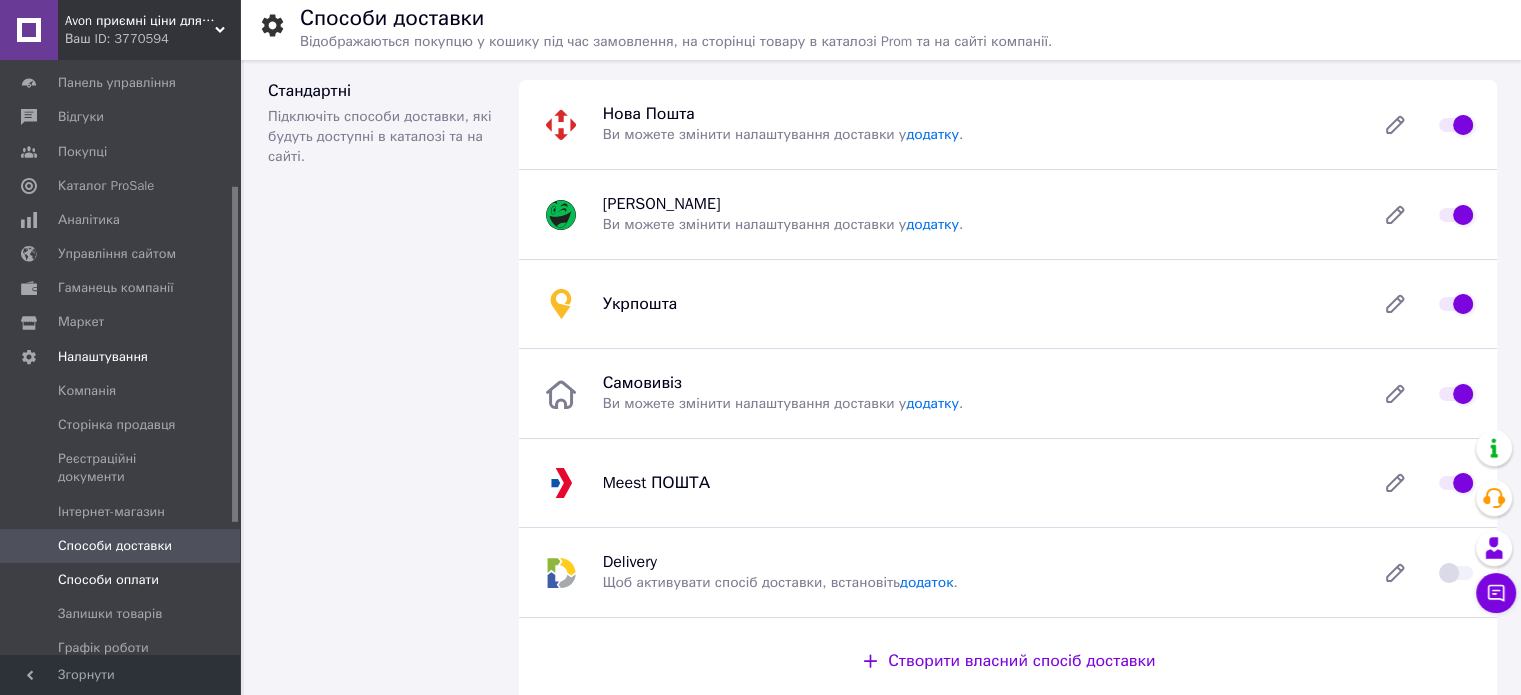 click on "Способи оплати" at bounding box center [108, 580] 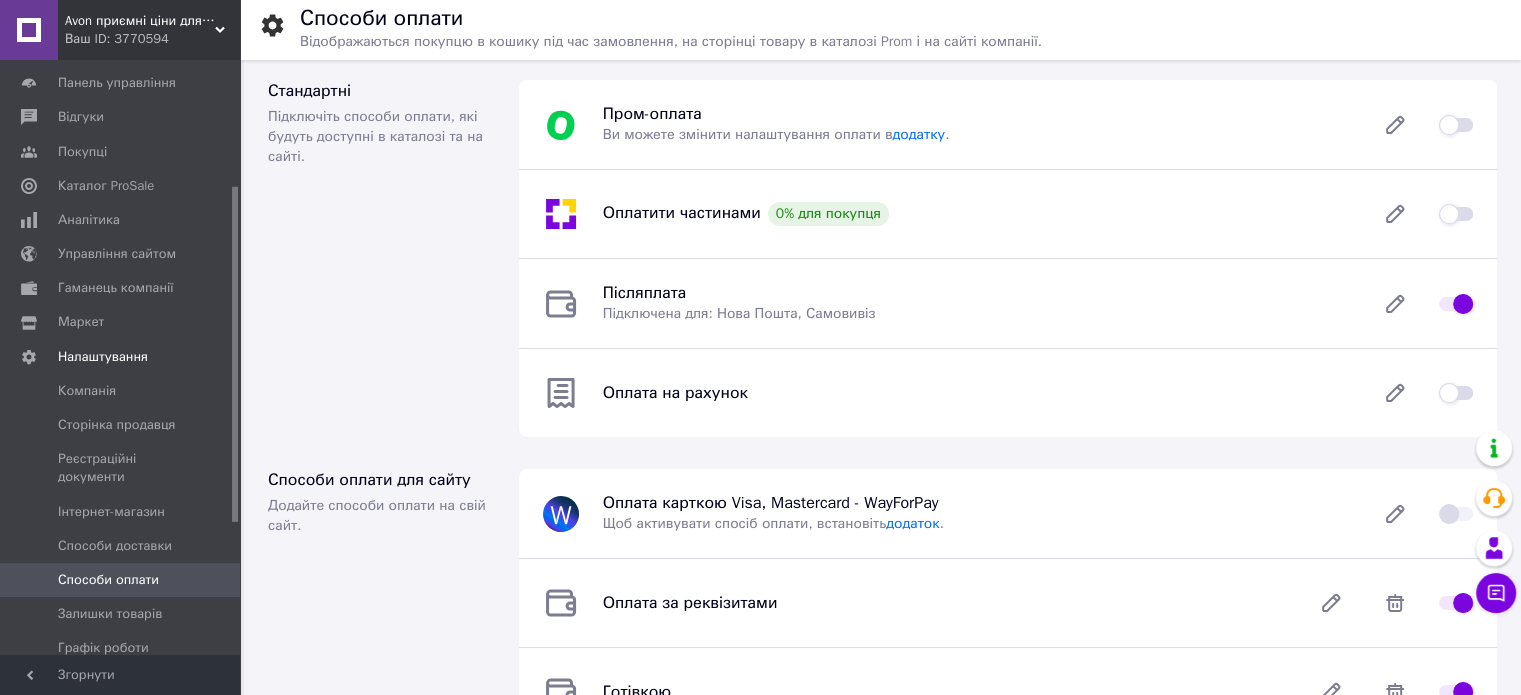 click at bounding box center (1456, 125) 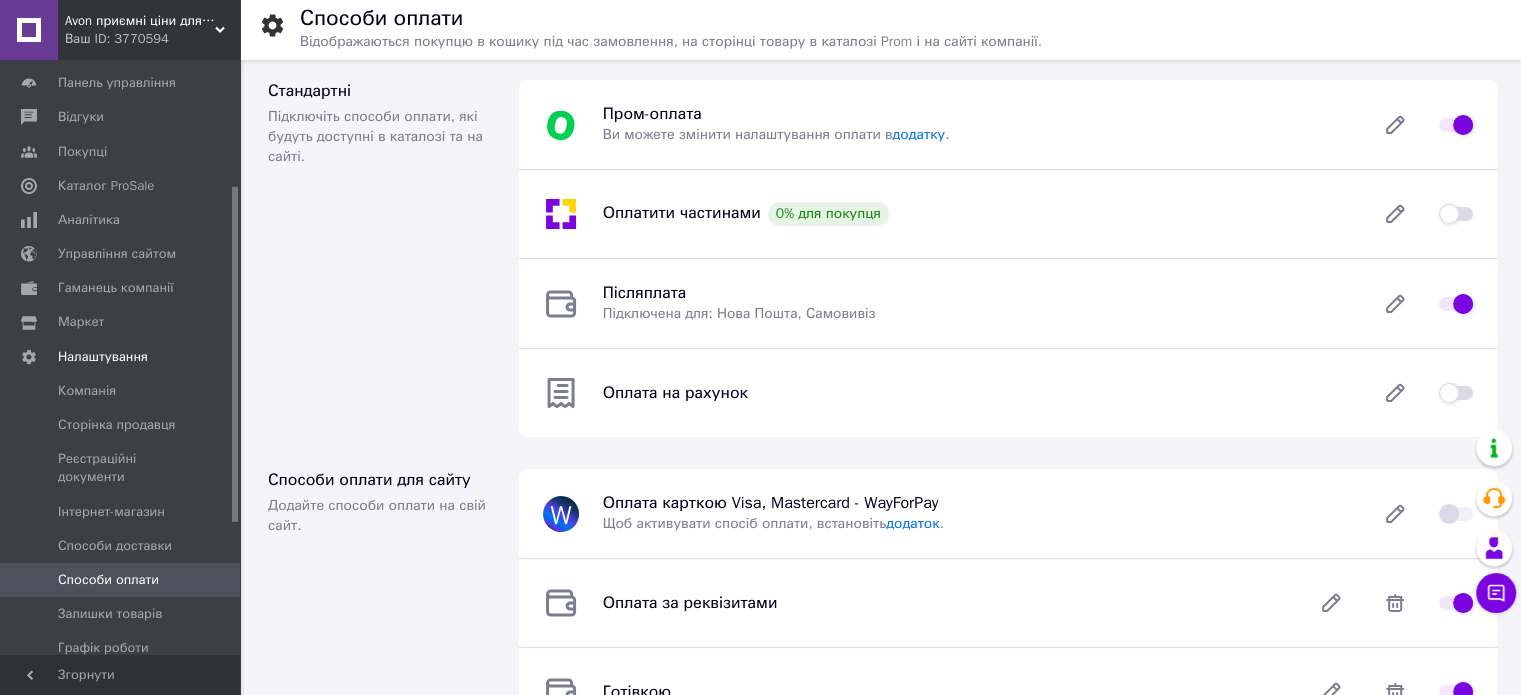 checkbox on "true" 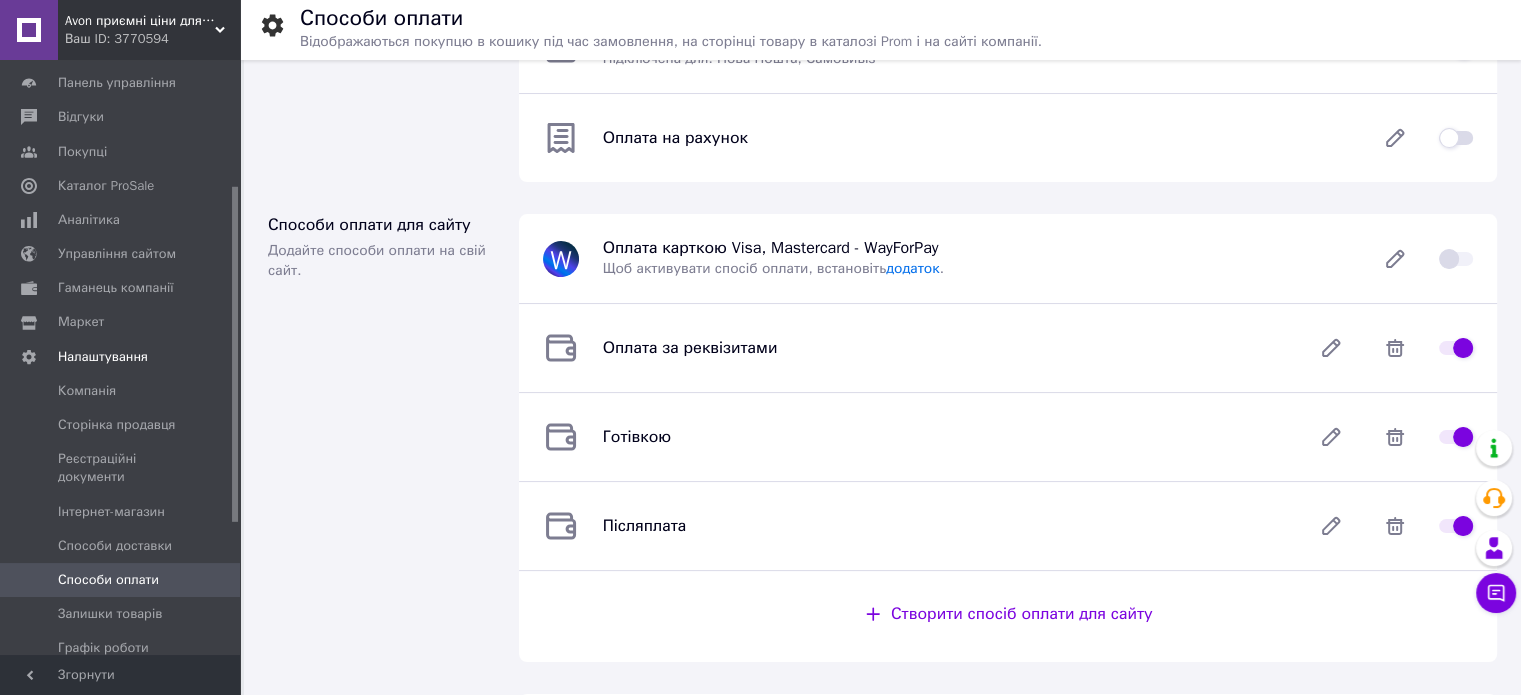 scroll, scrollTop: 300, scrollLeft: 0, axis: vertical 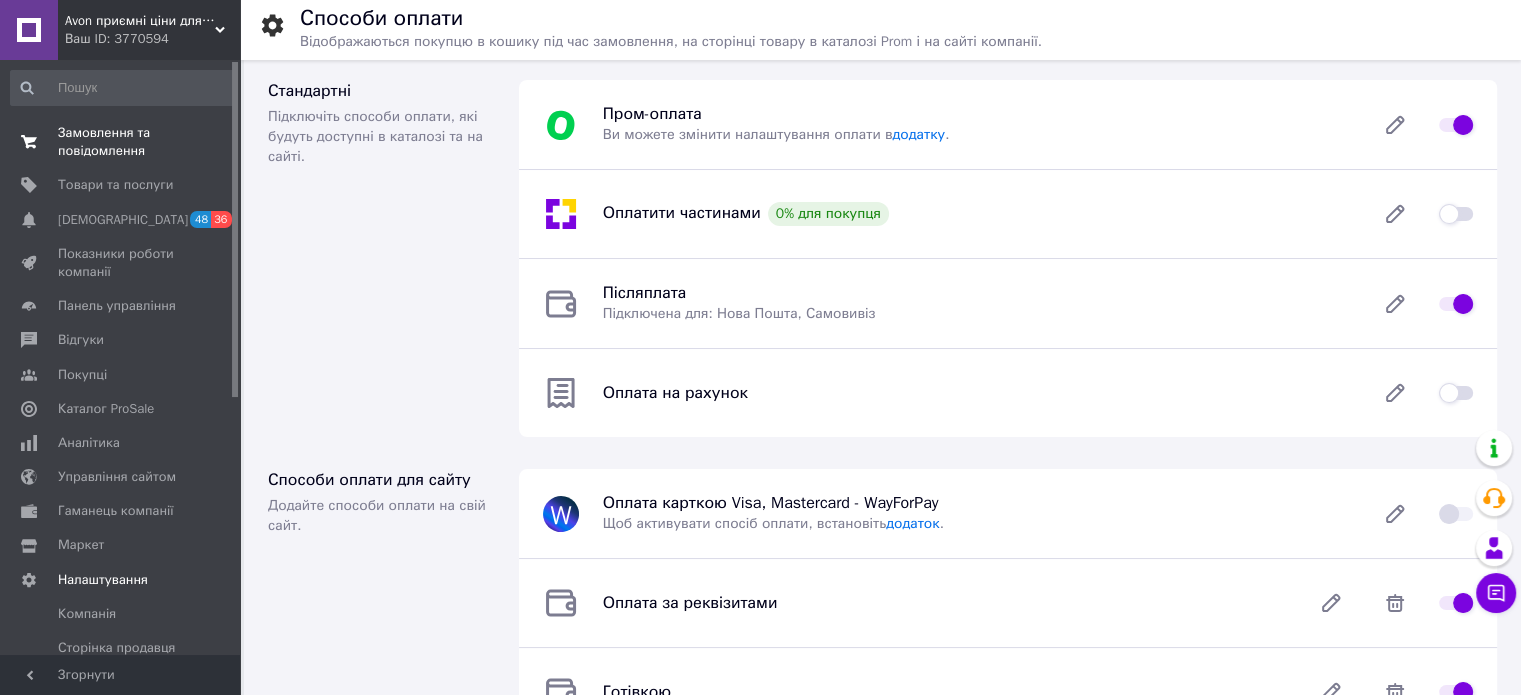 click on "Замовлення та повідомлення" at bounding box center (121, 142) 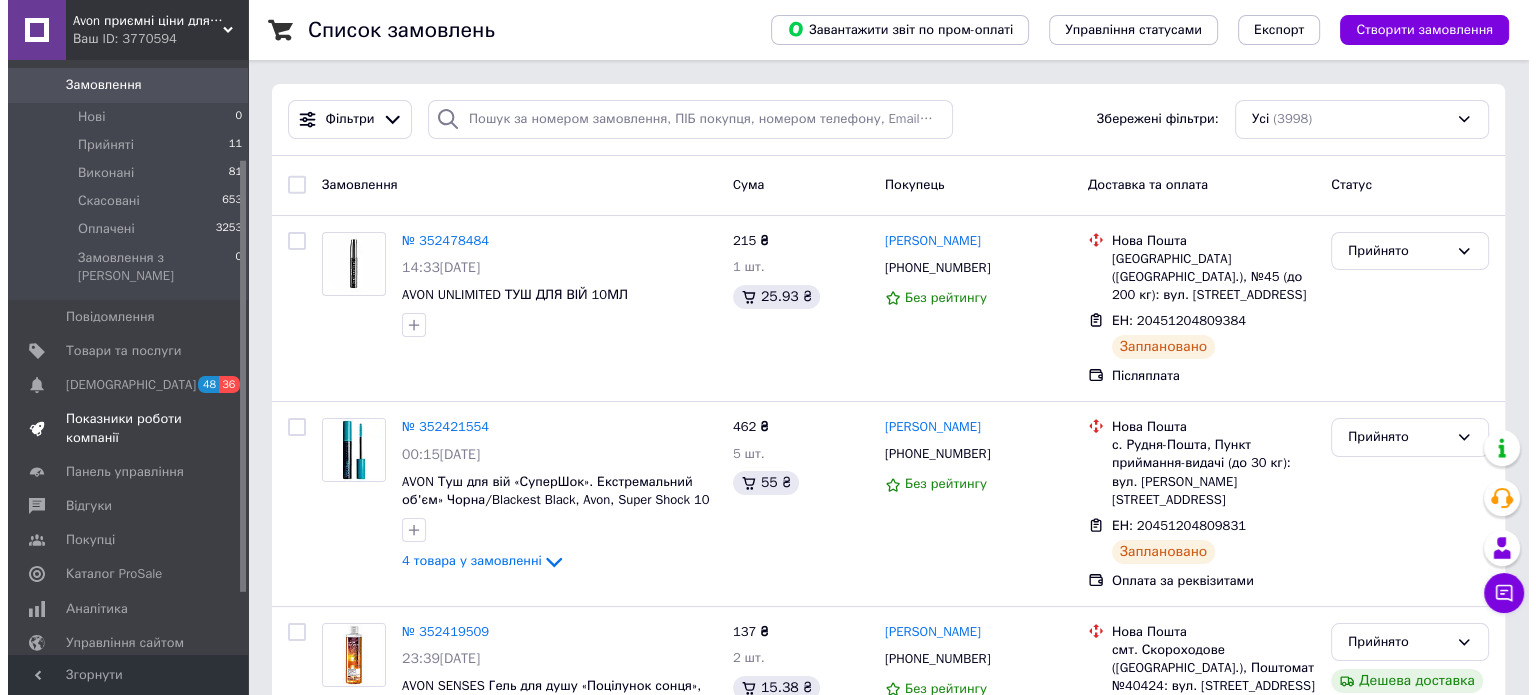 scroll, scrollTop: 200, scrollLeft: 0, axis: vertical 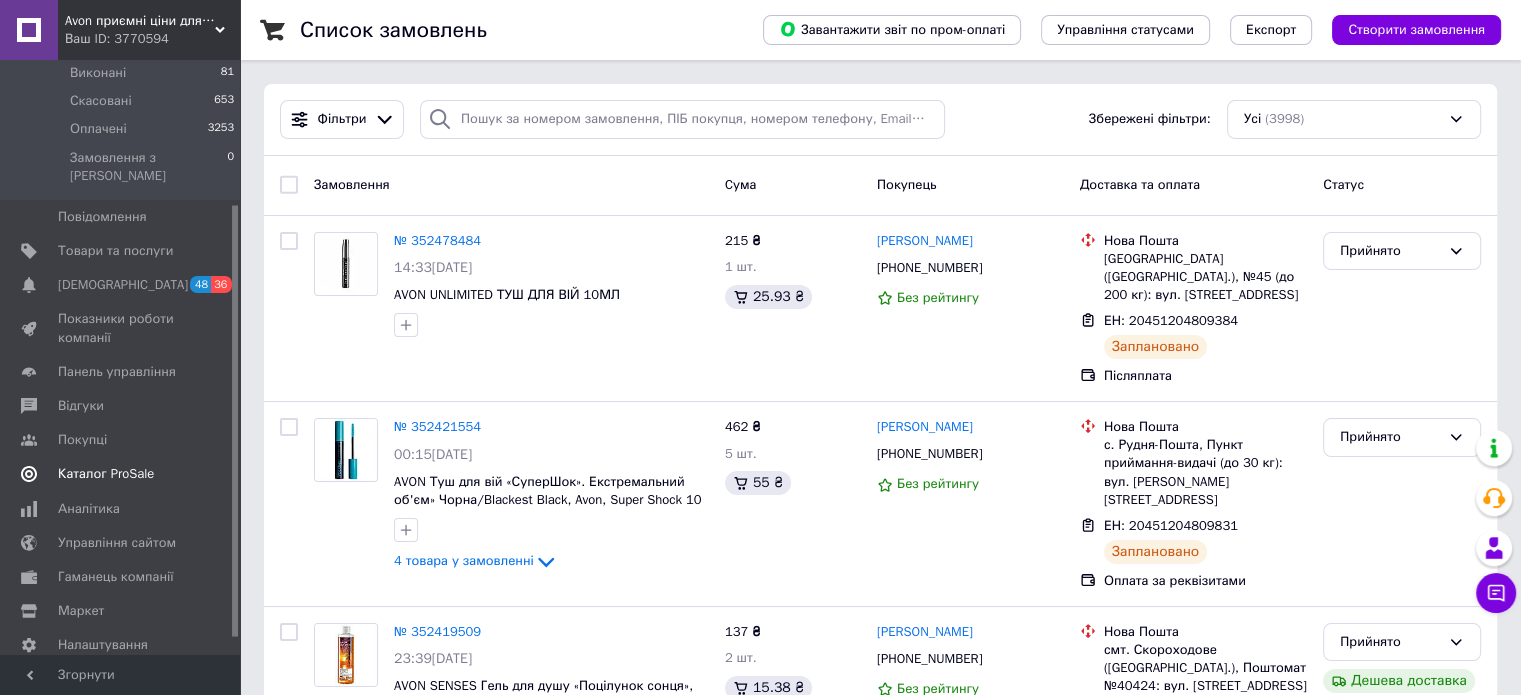 click on "Каталог ProSale" at bounding box center [106, 474] 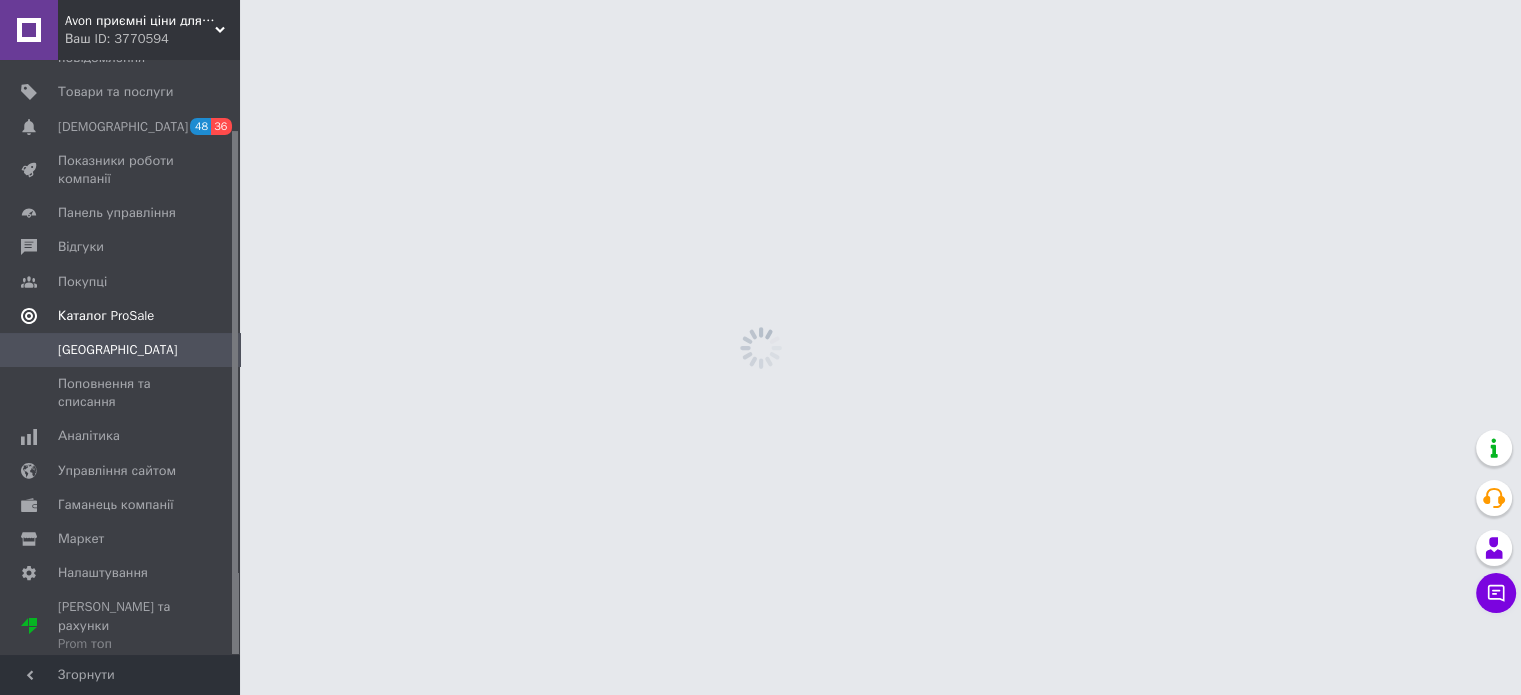 scroll, scrollTop: 80, scrollLeft: 0, axis: vertical 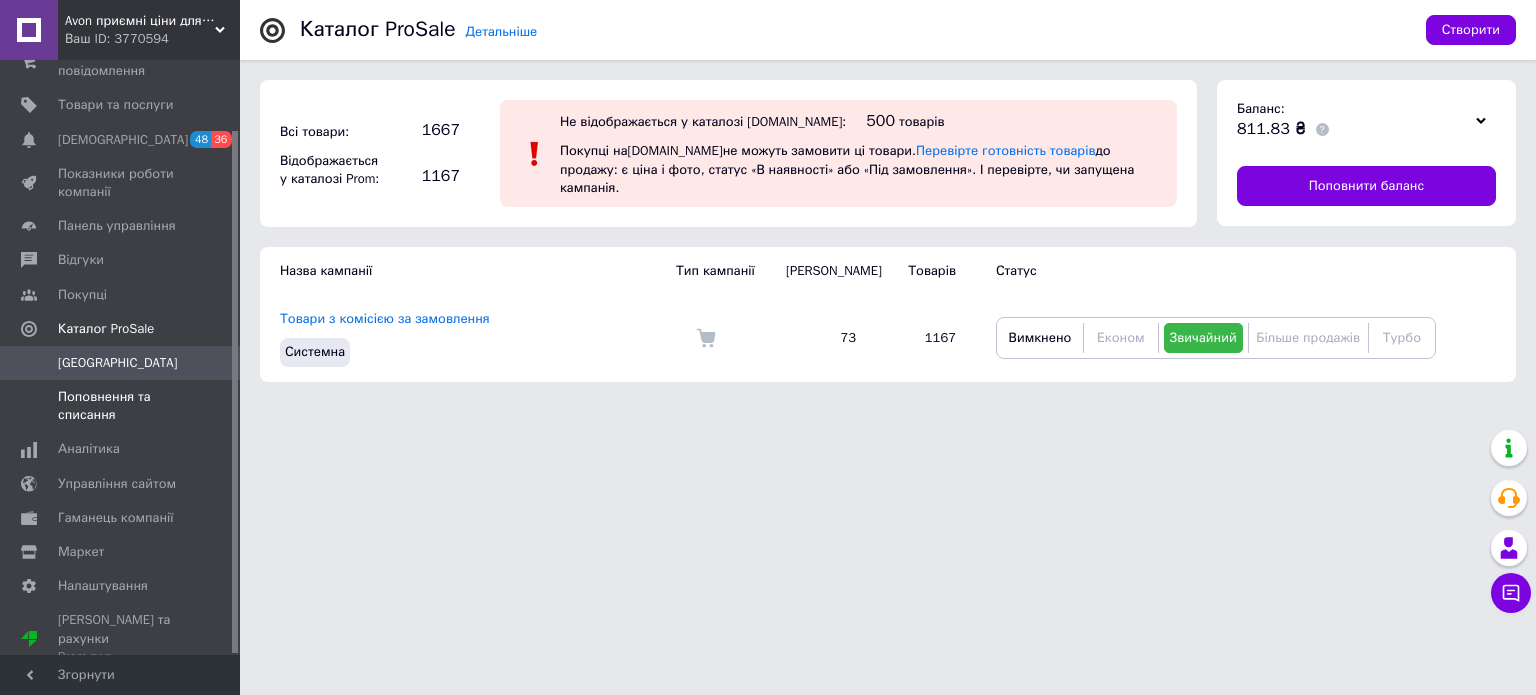click on "Поповнення та списання" at bounding box center [121, 406] 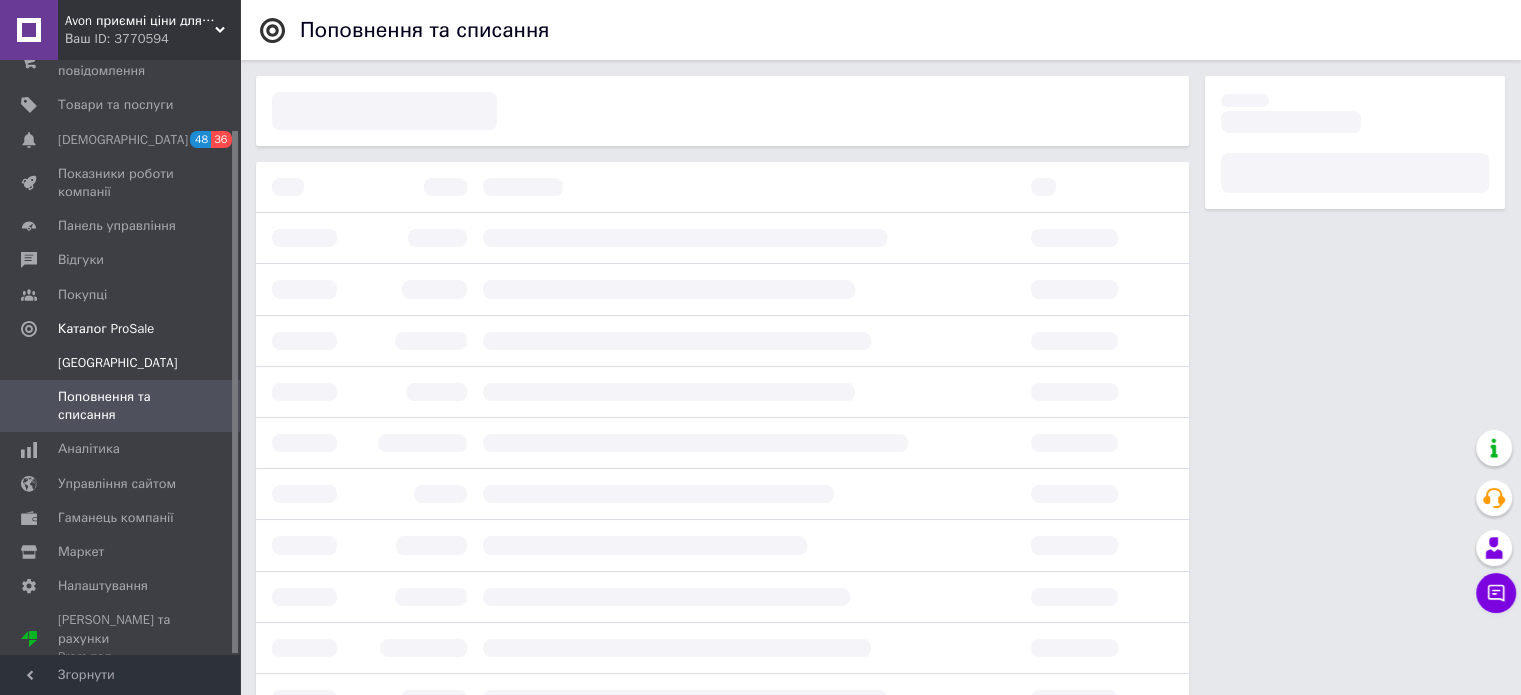 click on "[GEOGRAPHIC_DATA]" at bounding box center [118, 363] 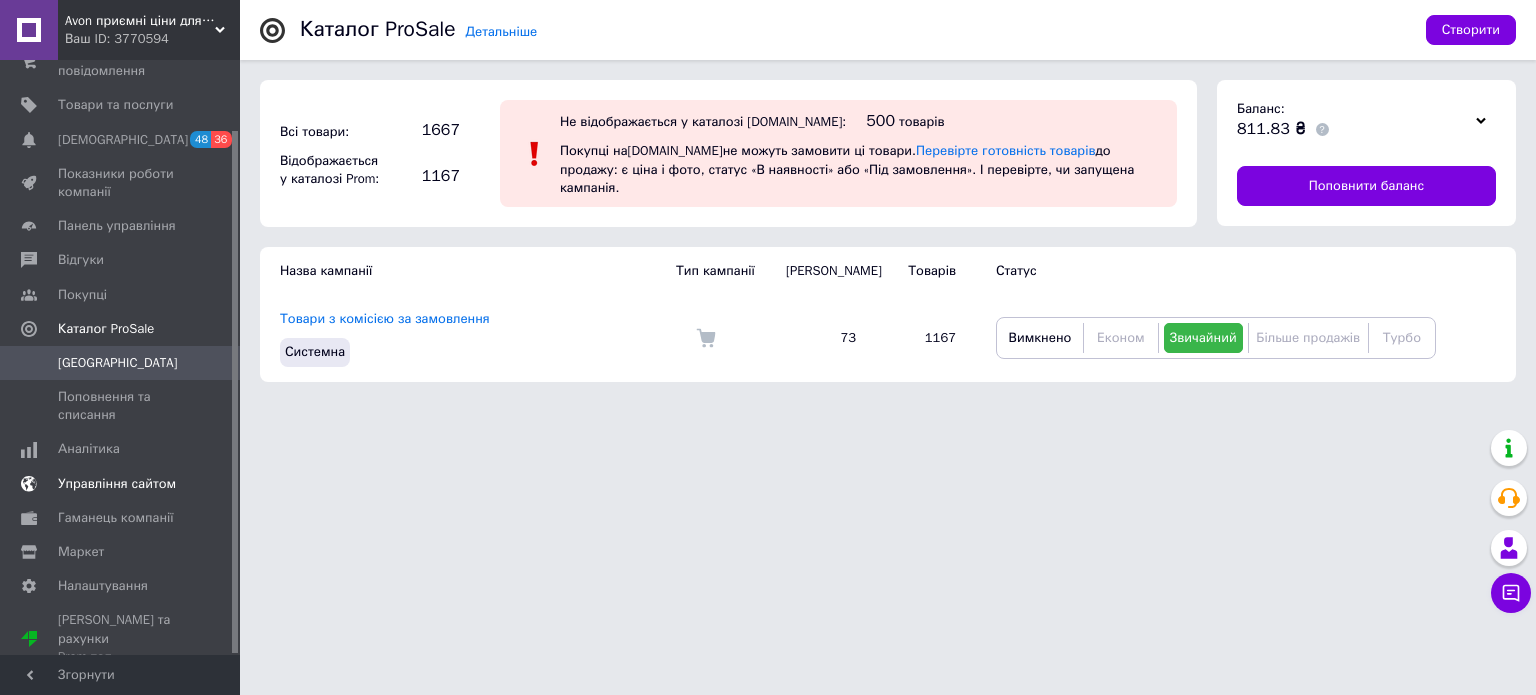 click on "Управління сайтом" at bounding box center (117, 484) 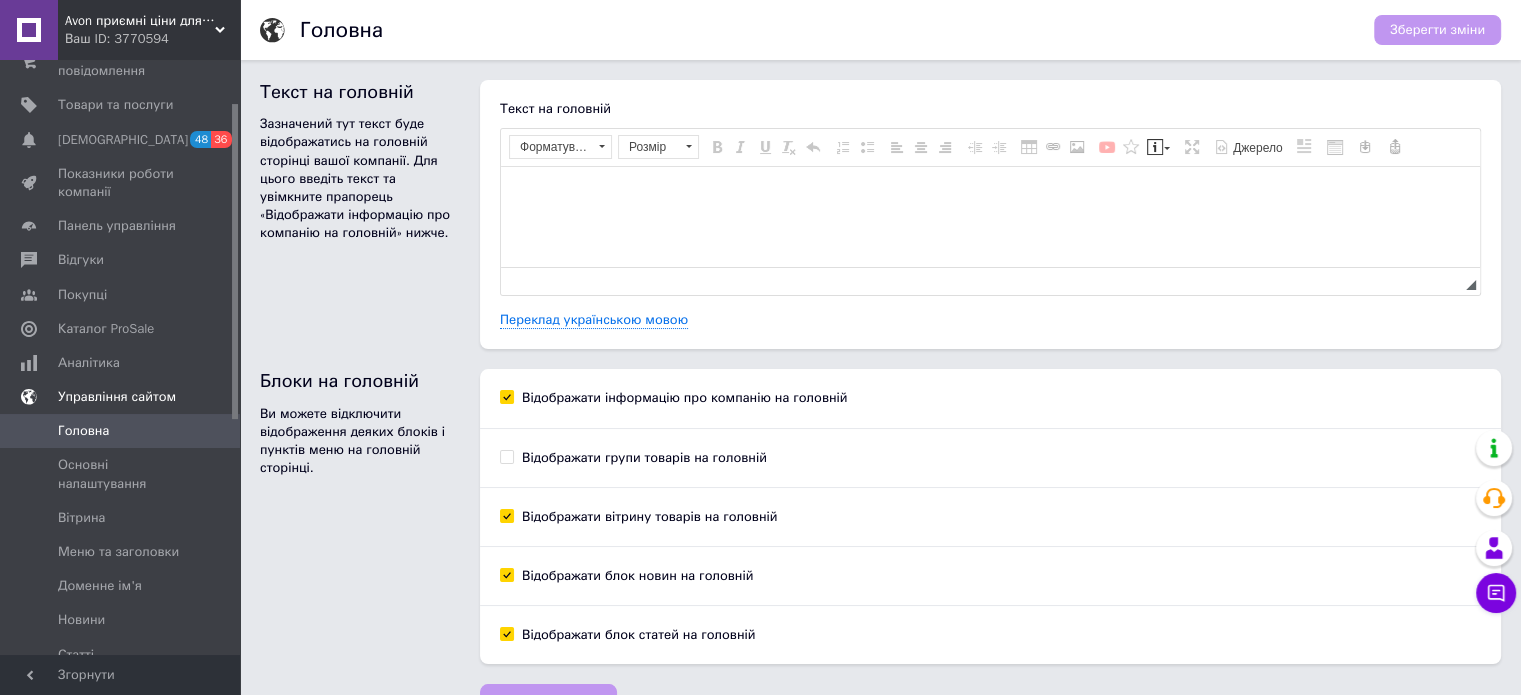 scroll, scrollTop: 0, scrollLeft: 0, axis: both 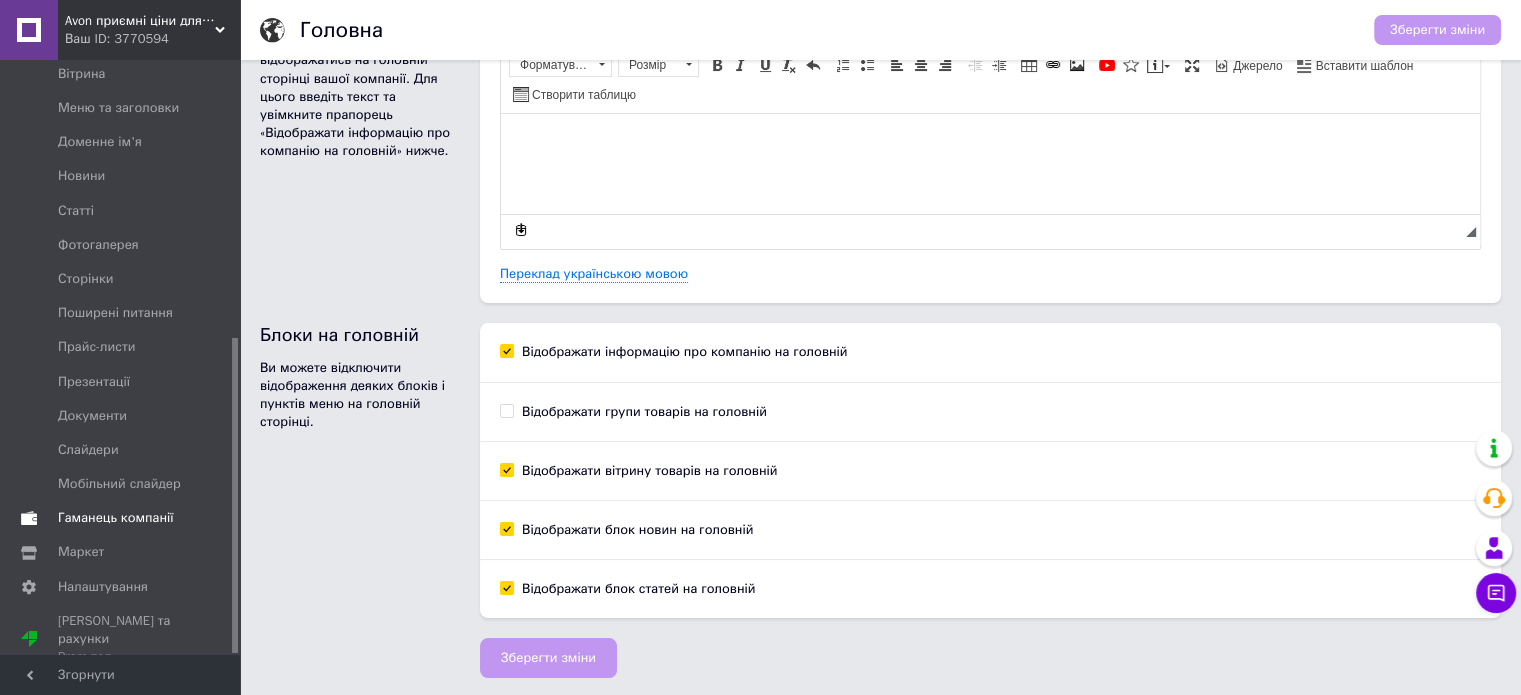click on "Гаманець компанії" at bounding box center (116, 518) 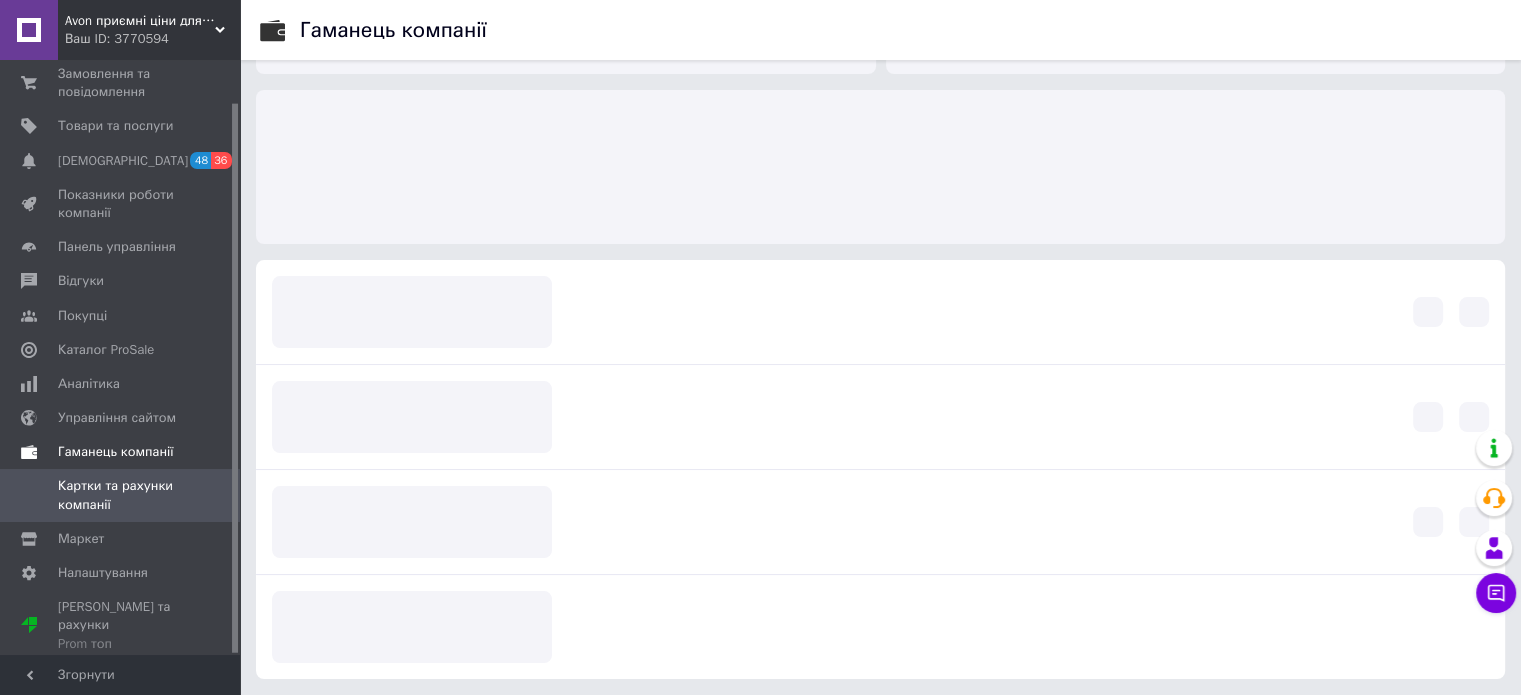 scroll, scrollTop: 49, scrollLeft: 0, axis: vertical 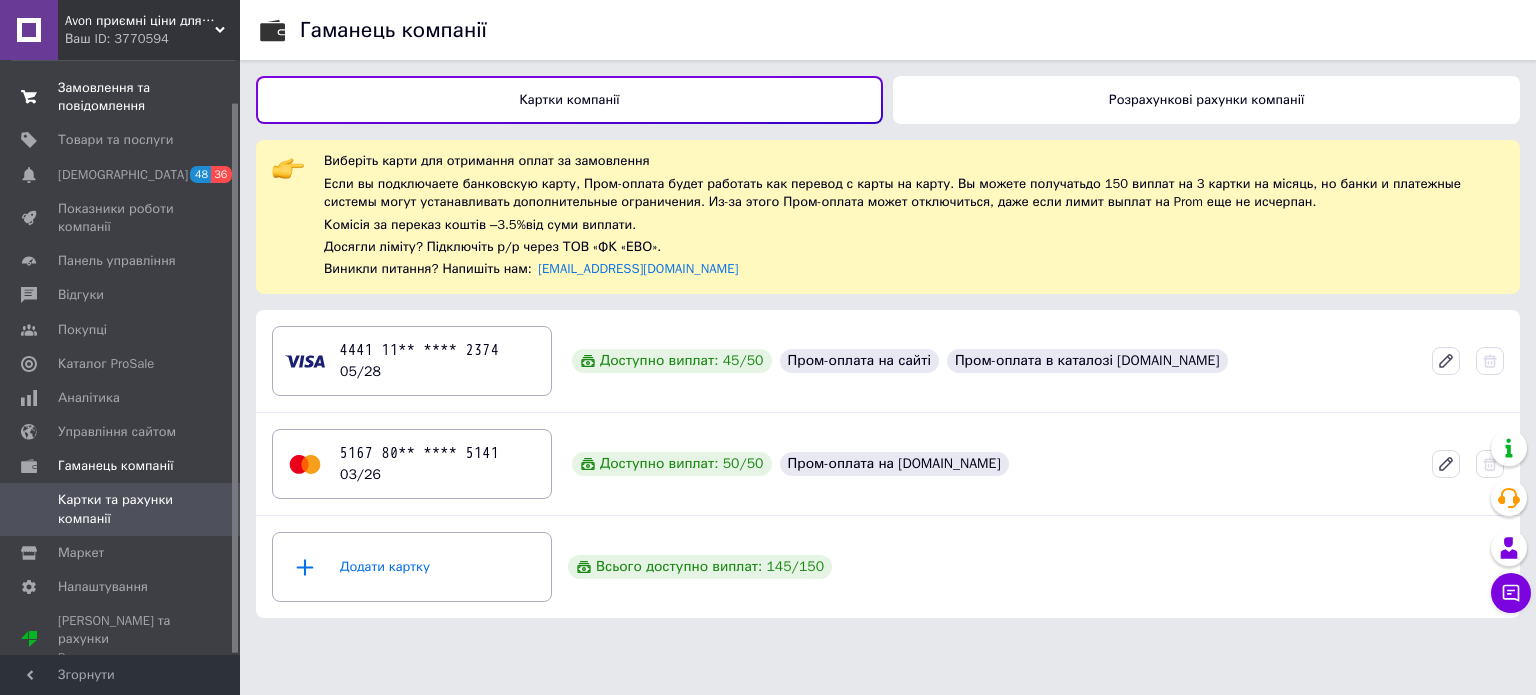 click on "Замовлення та повідомлення 0 0" at bounding box center [123, 97] 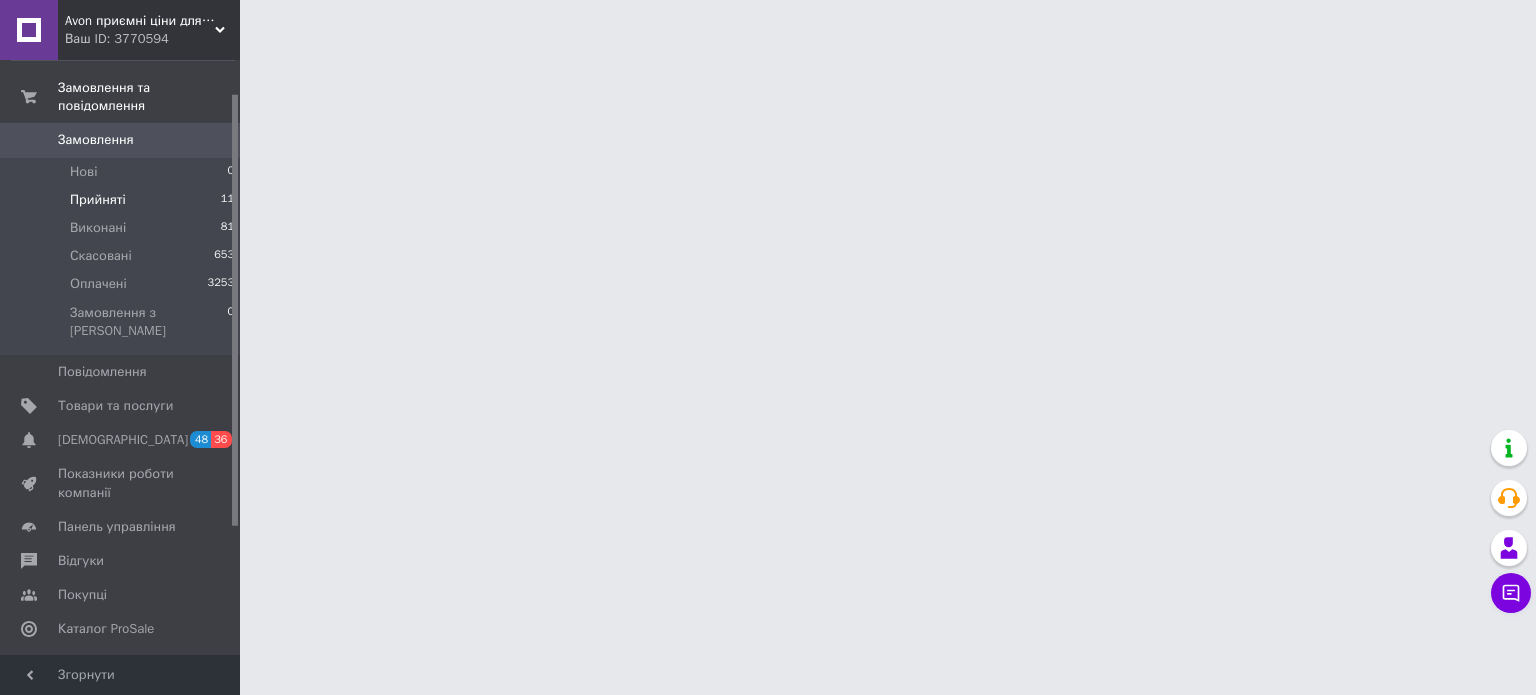 click on "Прийняті" at bounding box center (98, 200) 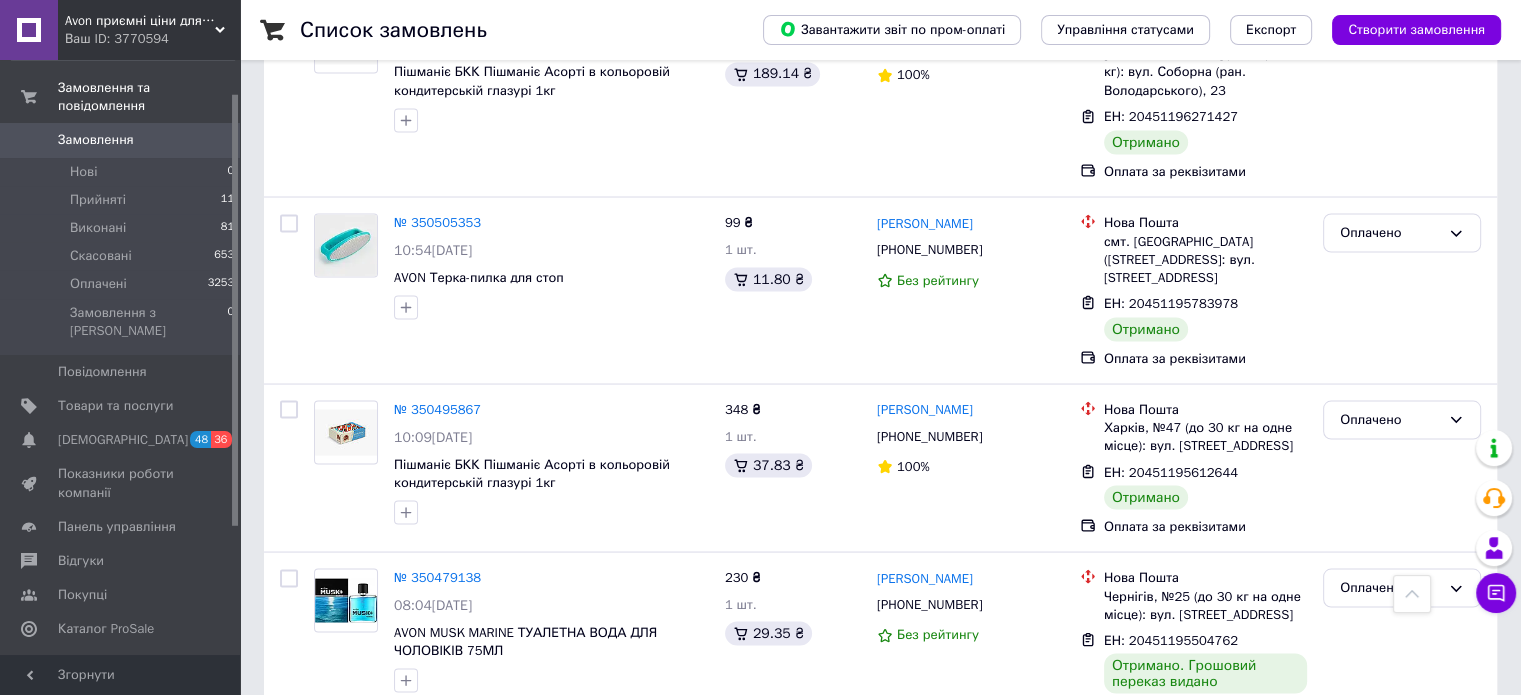 scroll, scrollTop: 11401, scrollLeft: 0, axis: vertical 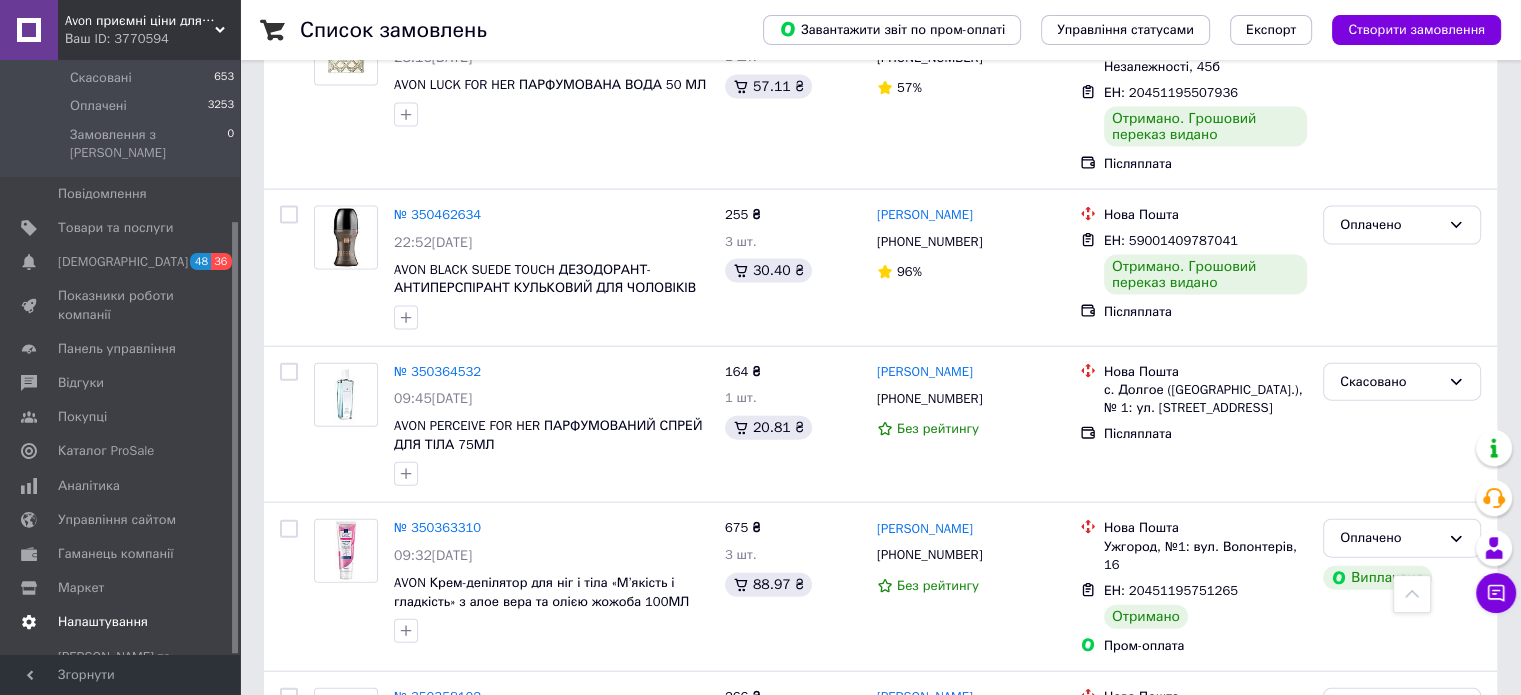 click on "Налаштування" at bounding box center [103, 622] 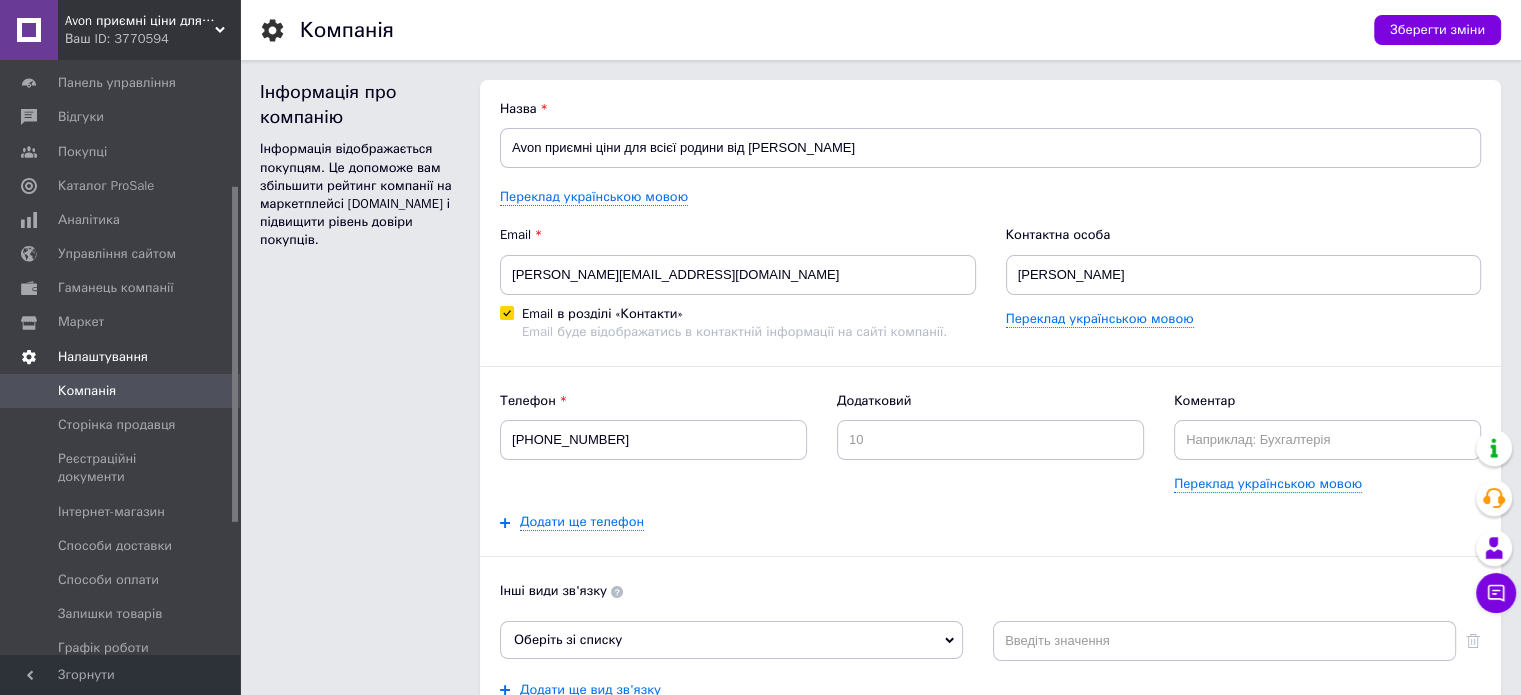 scroll, scrollTop: 0, scrollLeft: 0, axis: both 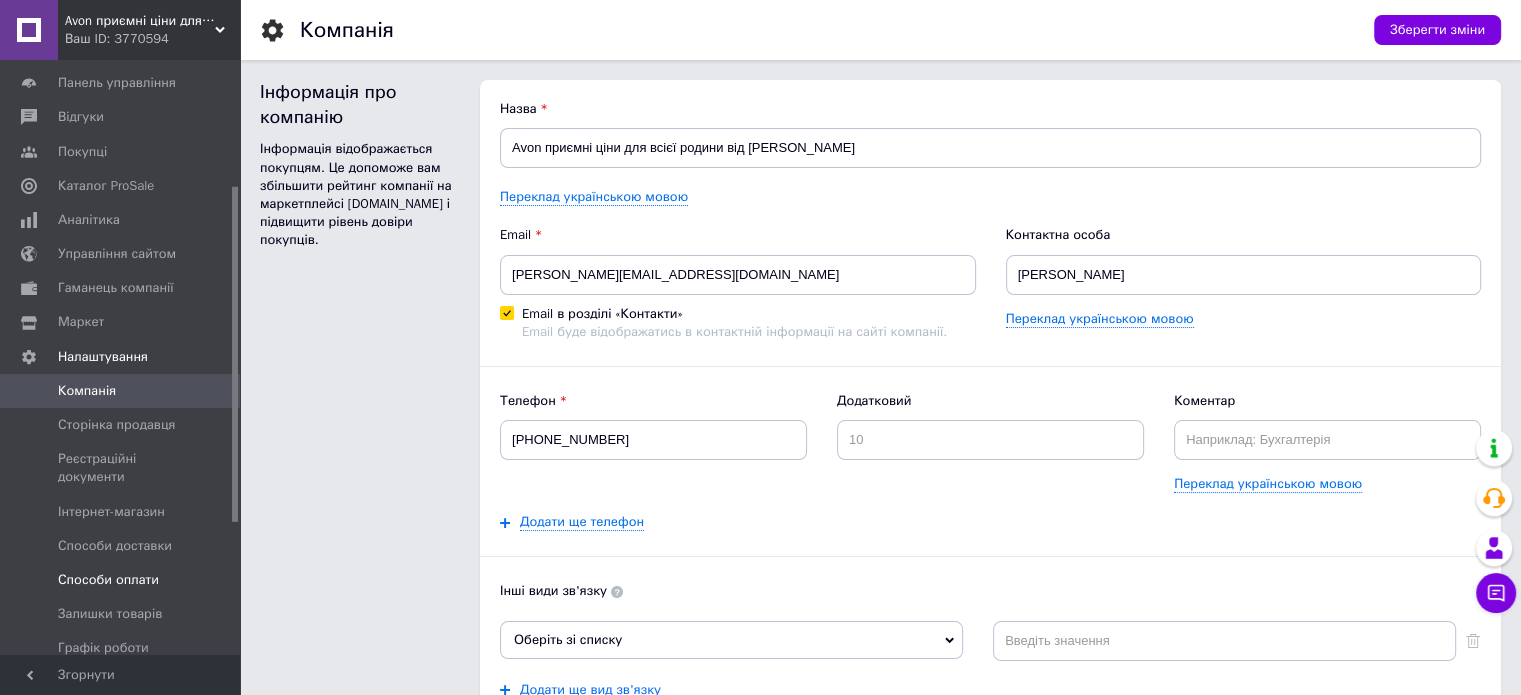 click on "Способи оплати" at bounding box center (108, 580) 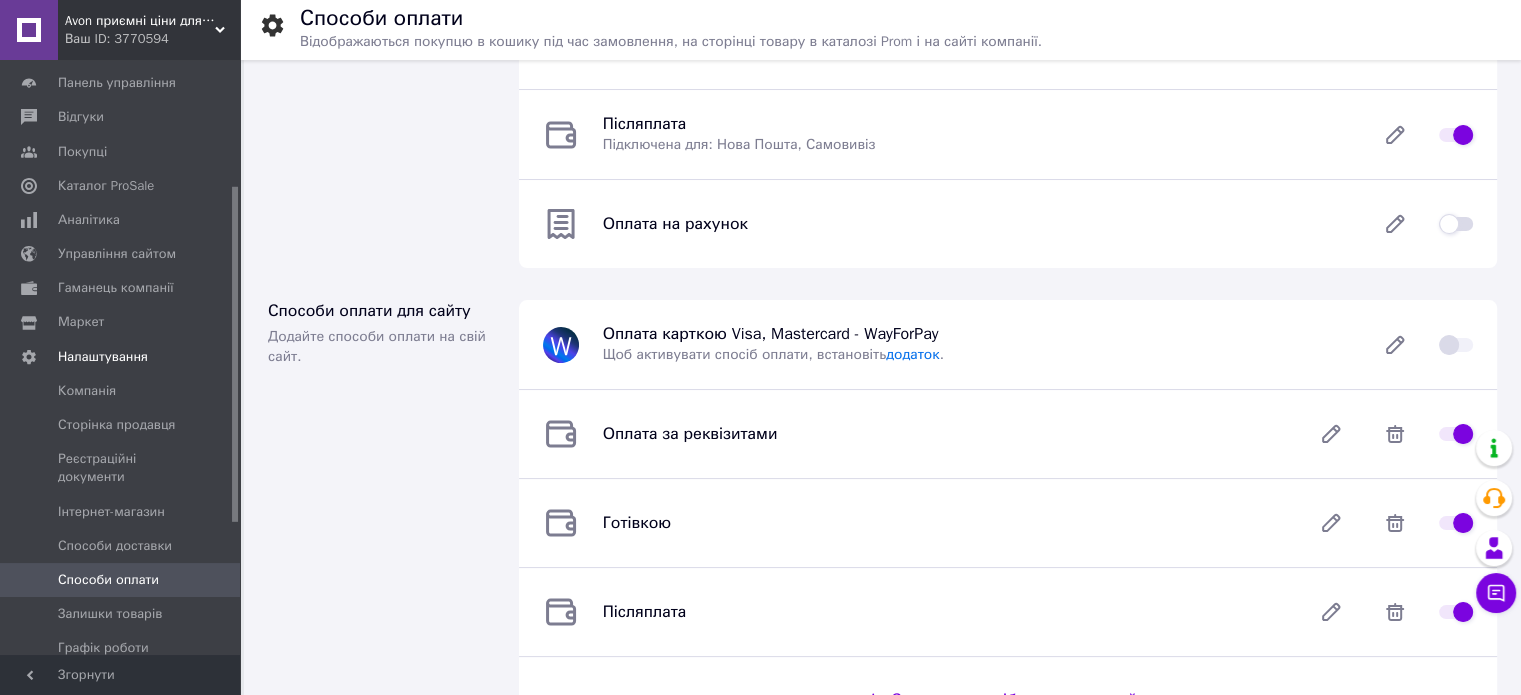scroll, scrollTop: 200, scrollLeft: 0, axis: vertical 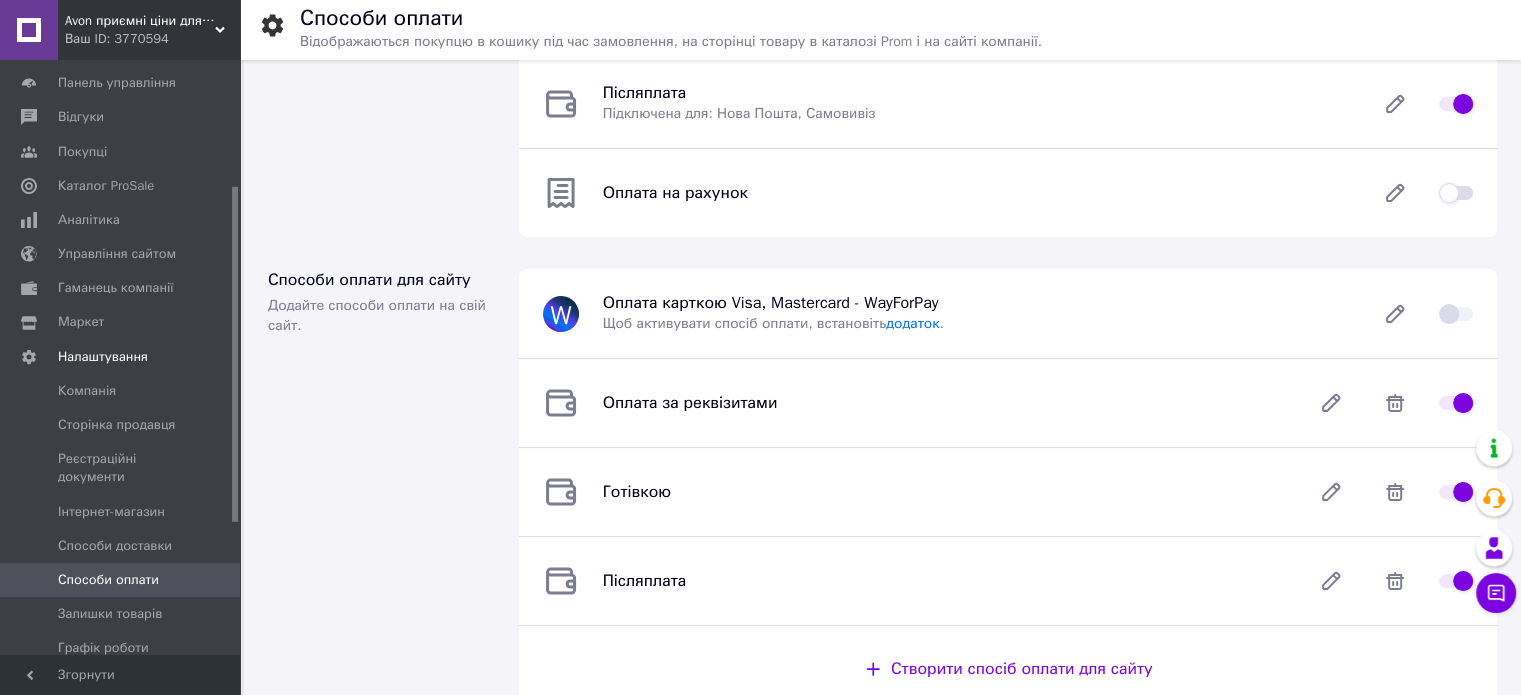 click at bounding box center [1456, 314] 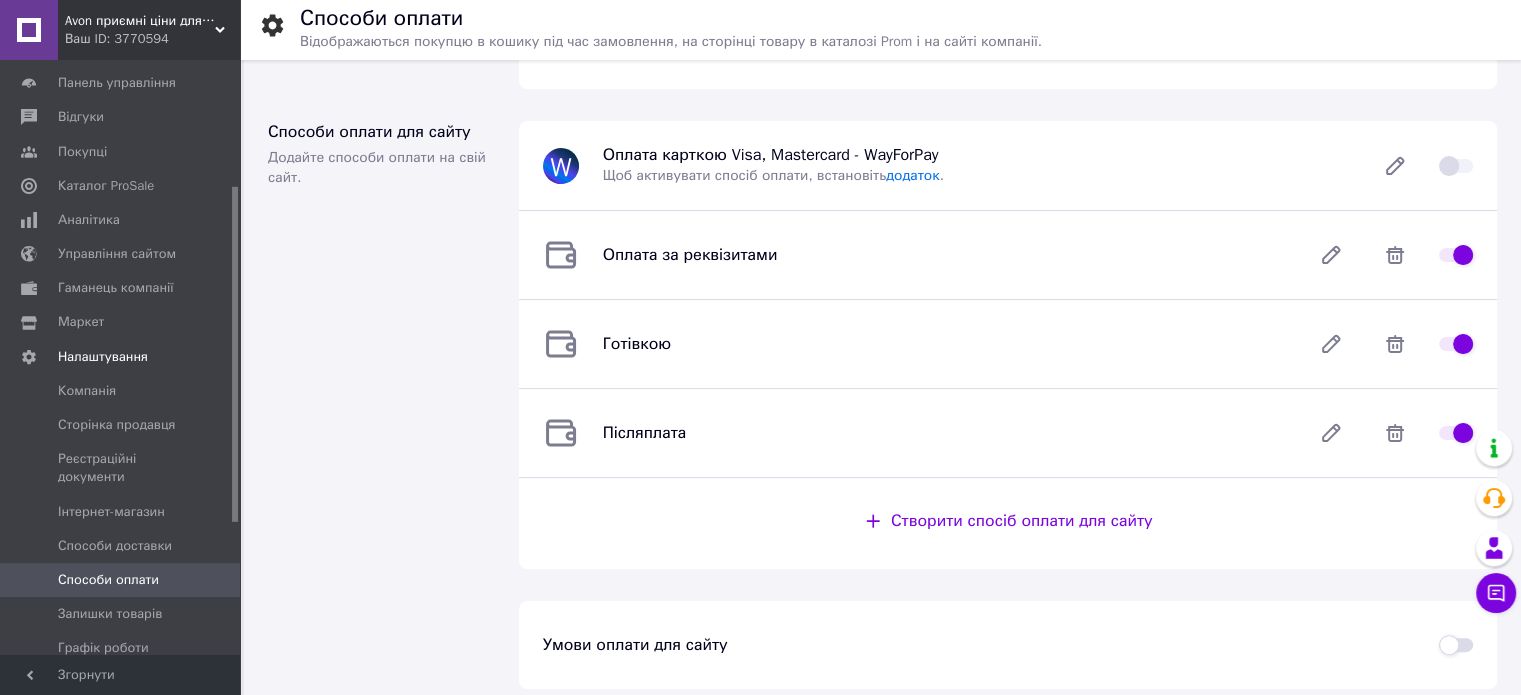 scroll, scrollTop: 358, scrollLeft: 0, axis: vertical 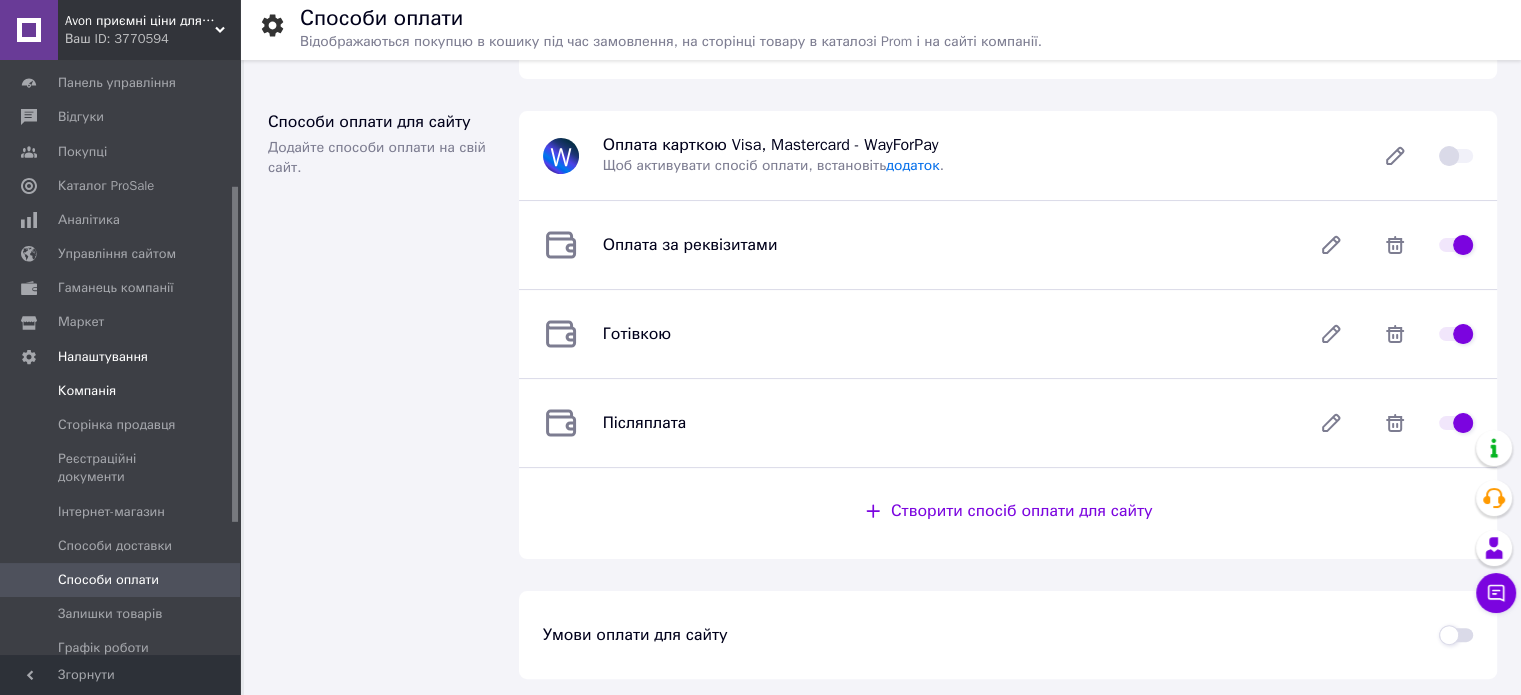 click on "Компанія" at bounding box center (87, 391) 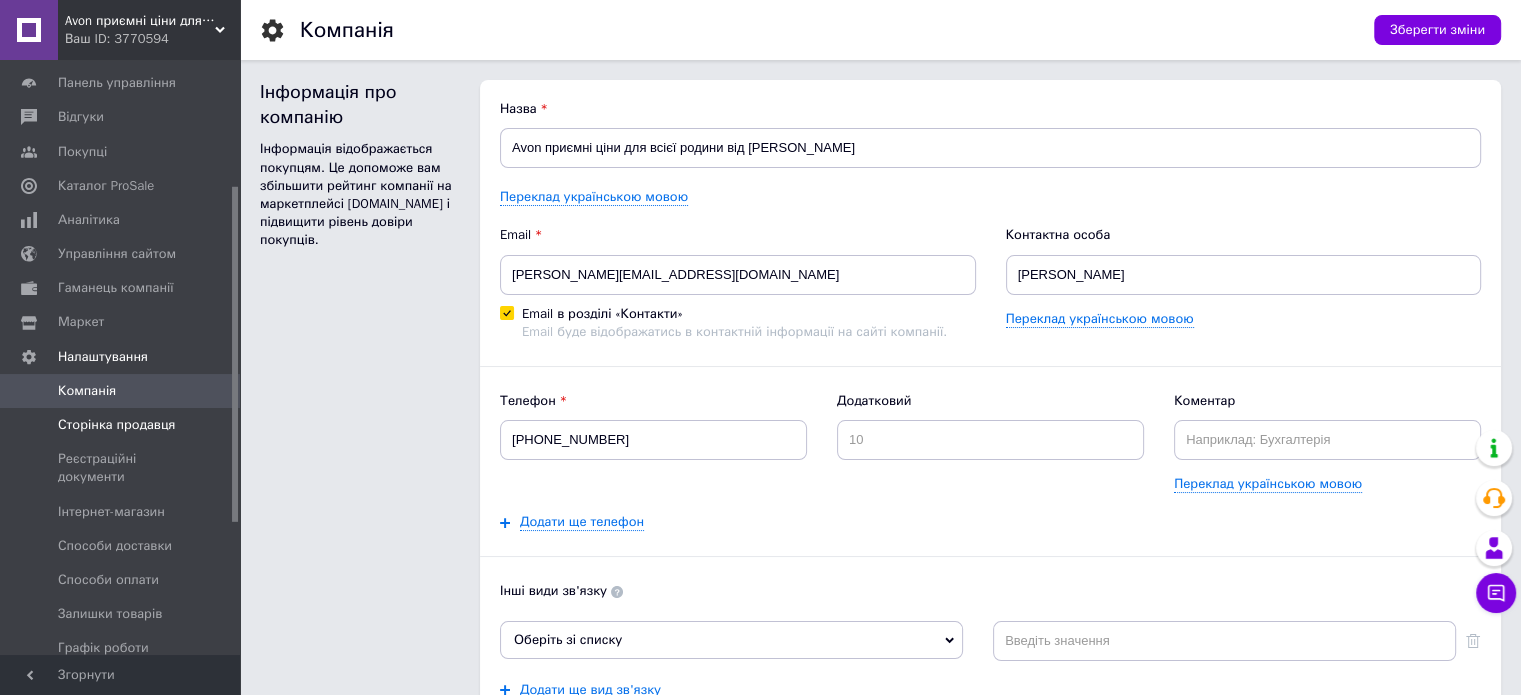 scroll, scrollTop: 0, scrollLeft: 0, axis: both 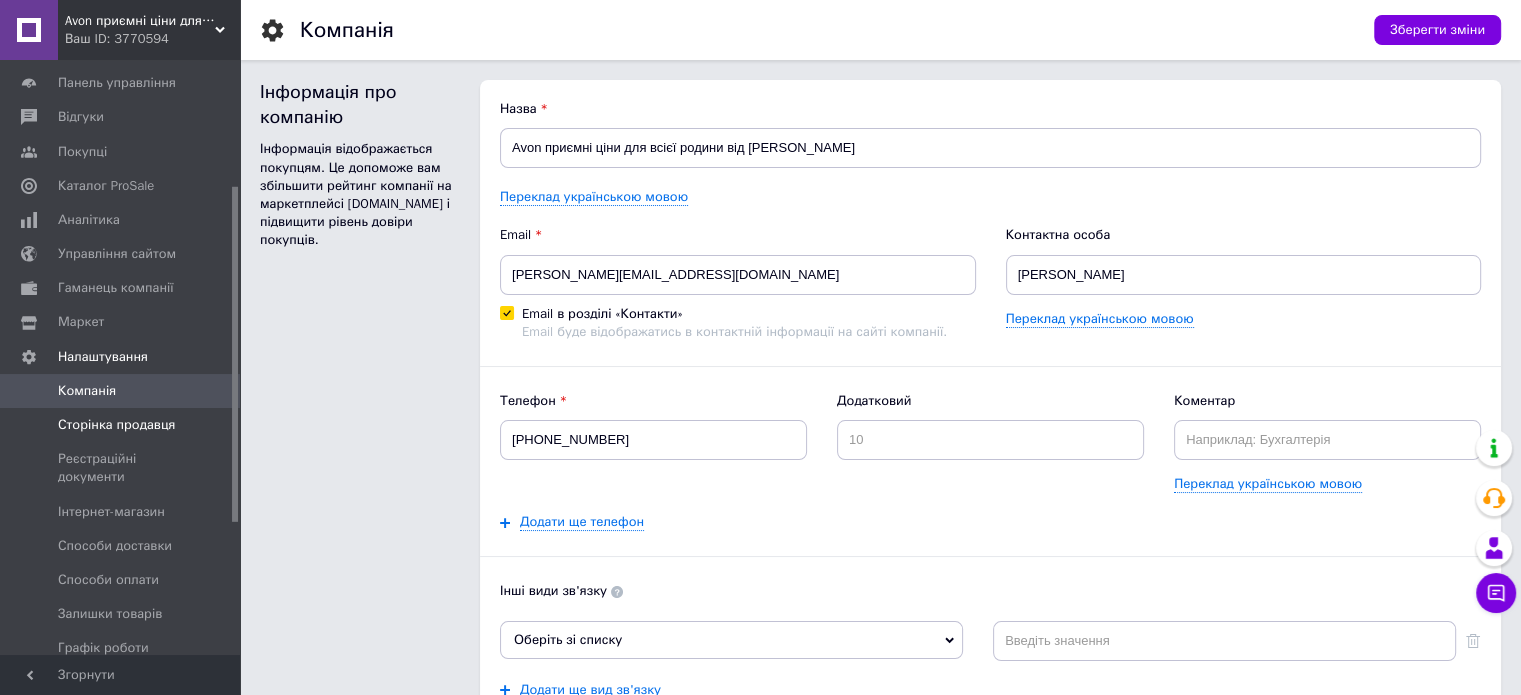 click on "Сторінка продавця" at bounding box center [116, 425] 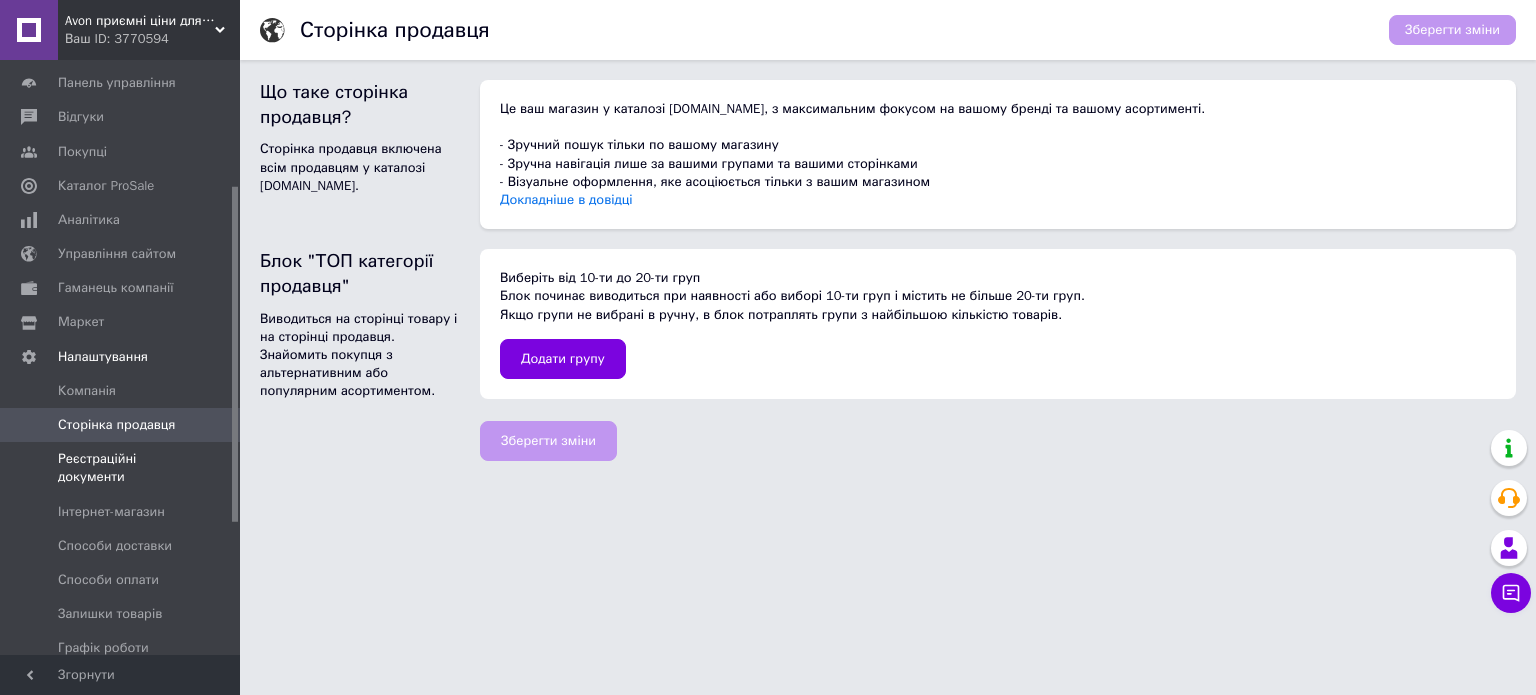 click on "Реєстраційні документи" at bounding box center [121, 468] 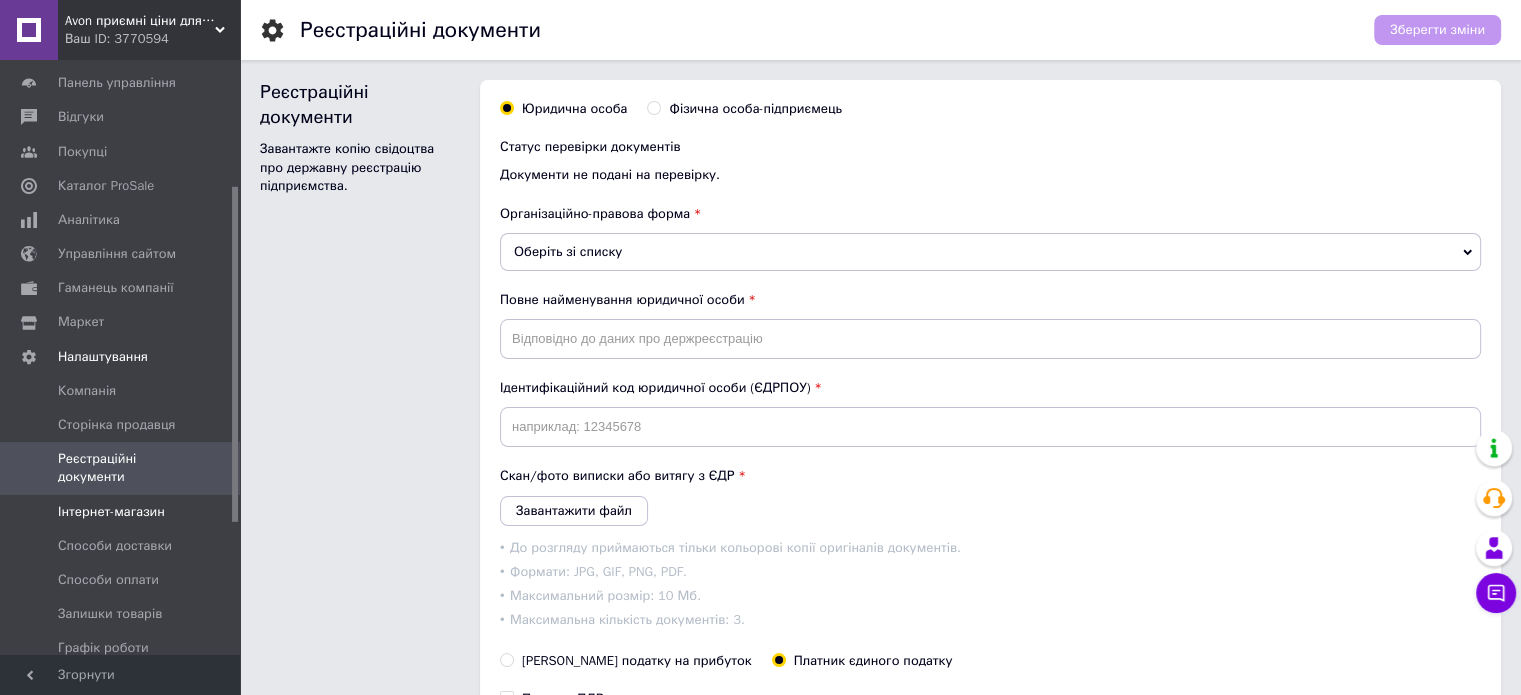 click on "Інтернет-магазин" at bounding box center [123, 512] 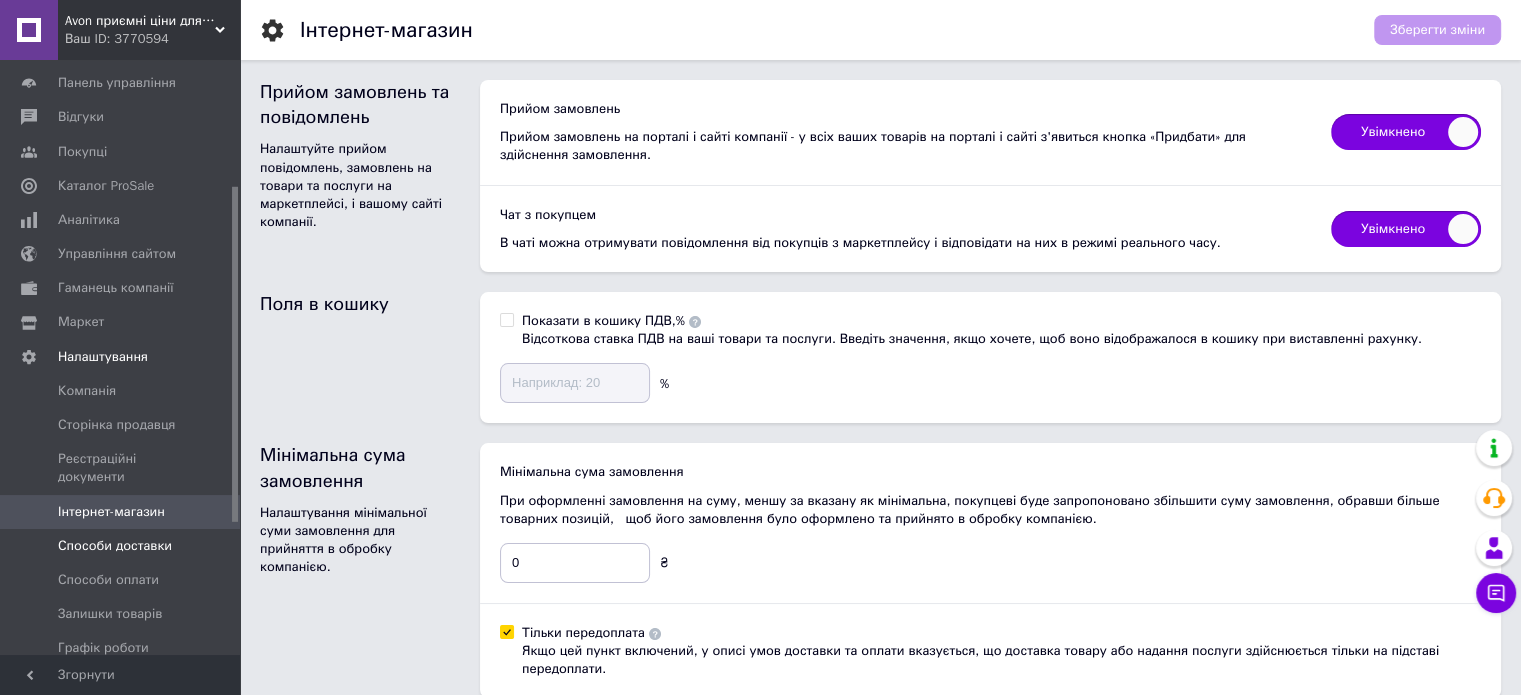 click on "Способи доставки" at bounding box center (115, 546) 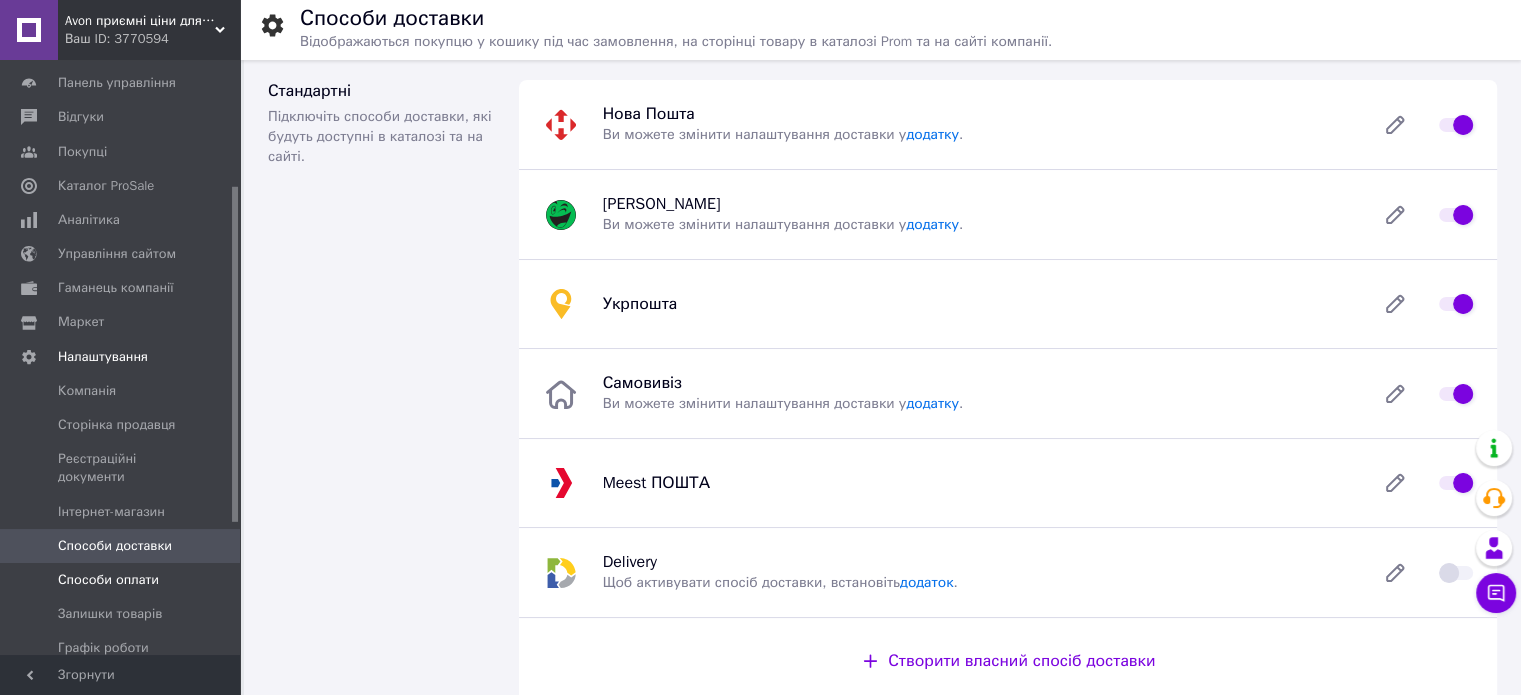 click on "Способи оплати" at bounding box center (108, 580) 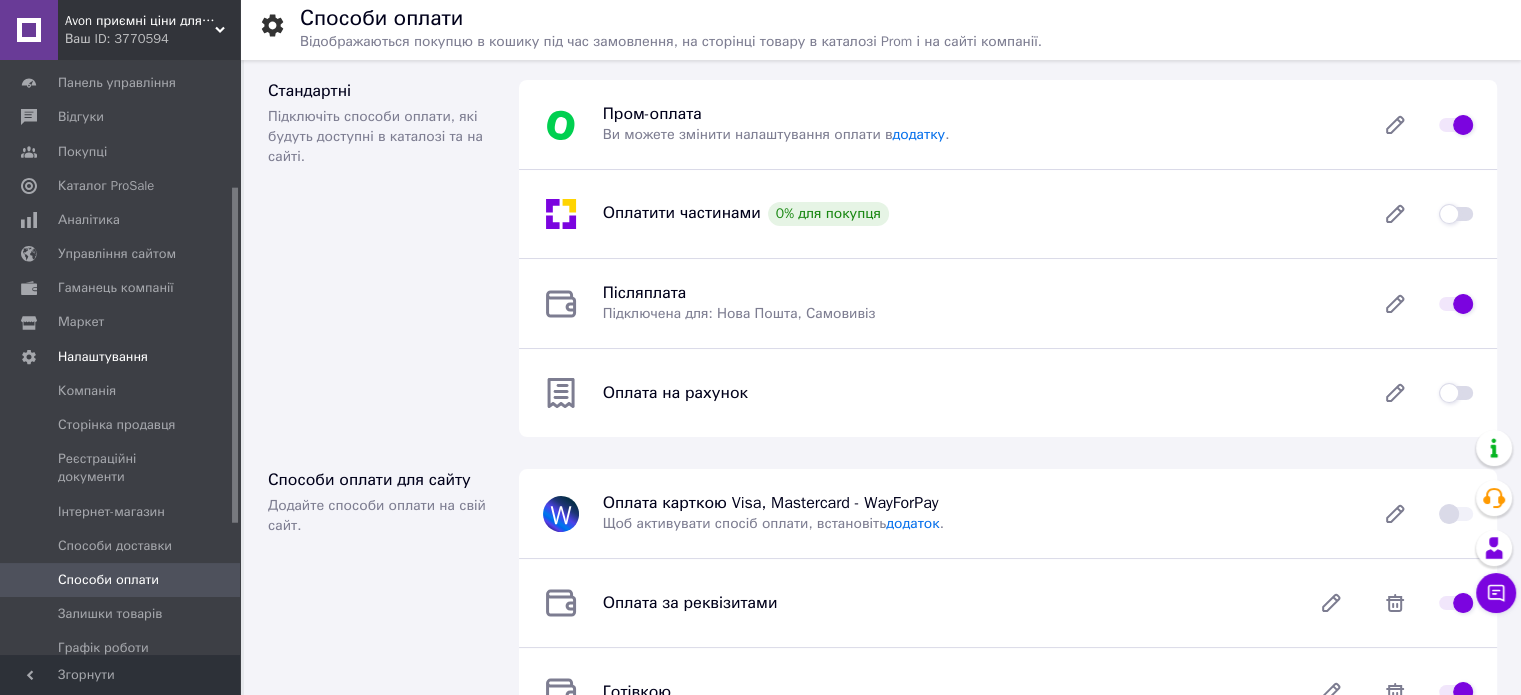 scroll, scrollTop: 323, scrollLeft: 0, axis: vertical 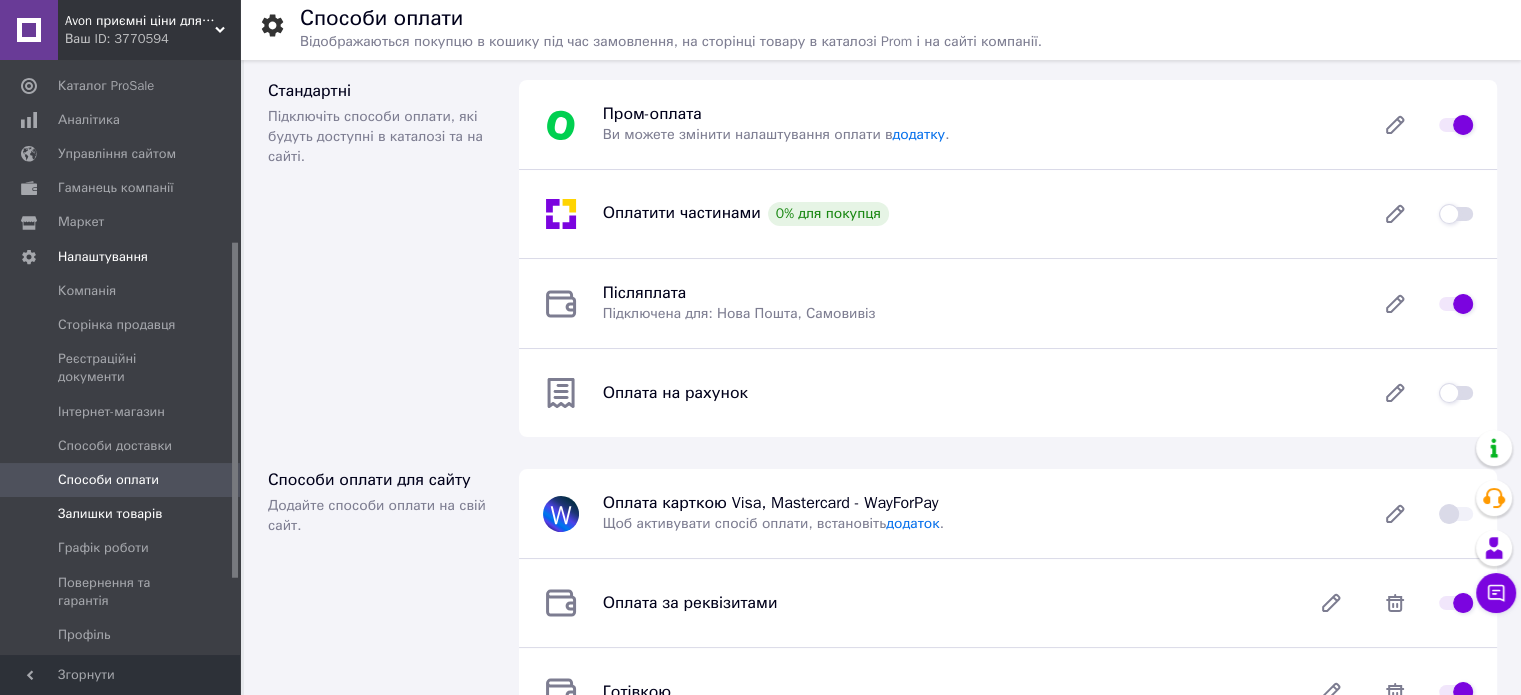 click on "Залишки товарів" at bounding box center [110, 514] 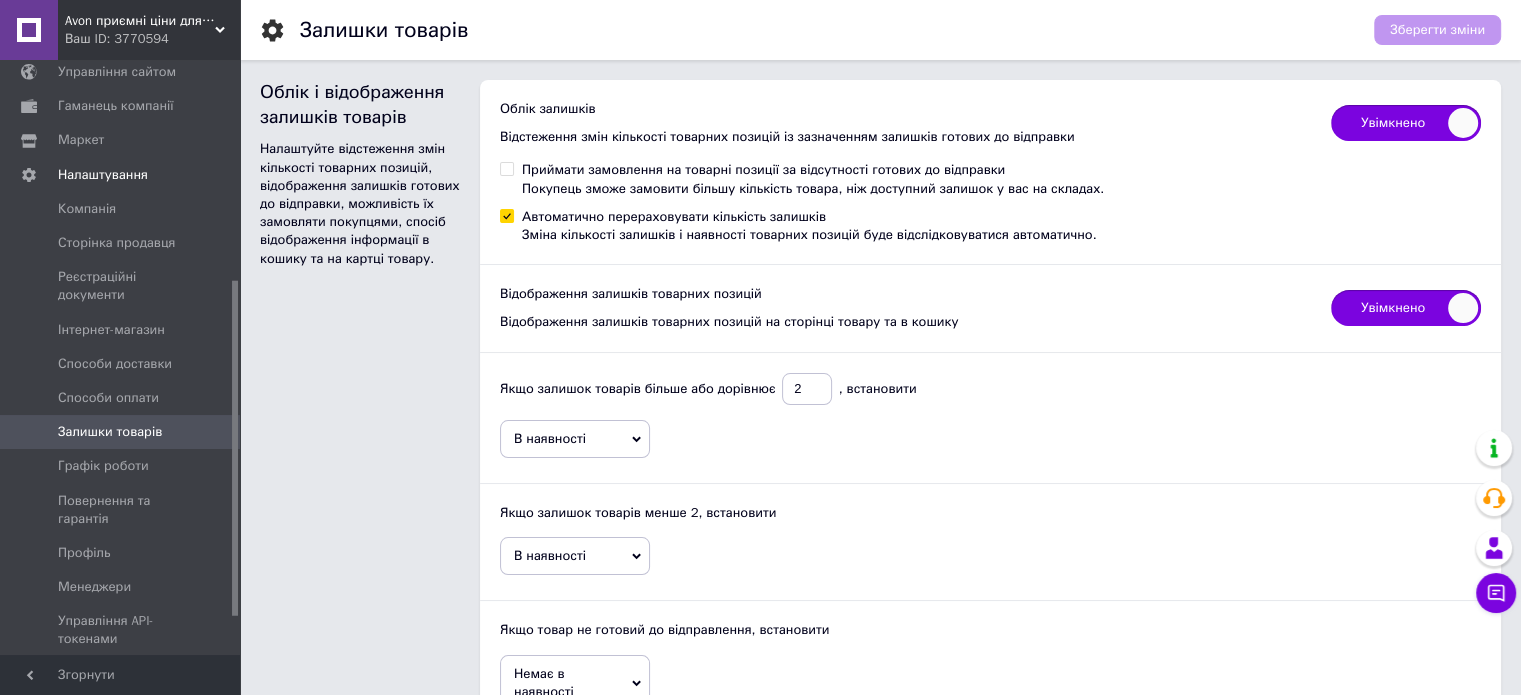 scroll, scrollTop: 423, scrollLeft: 0, axis: vertical 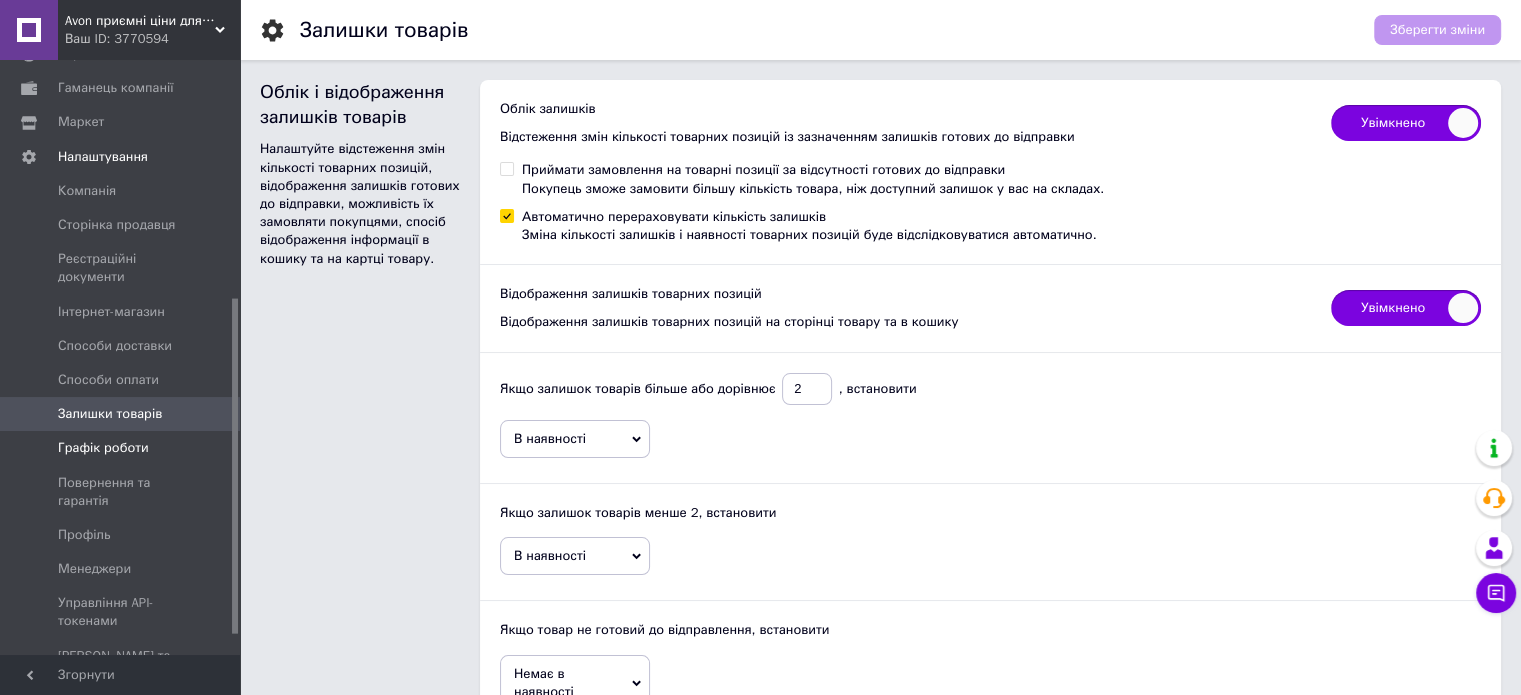 click on "Графік роботи" at bounding box center [103, 448] 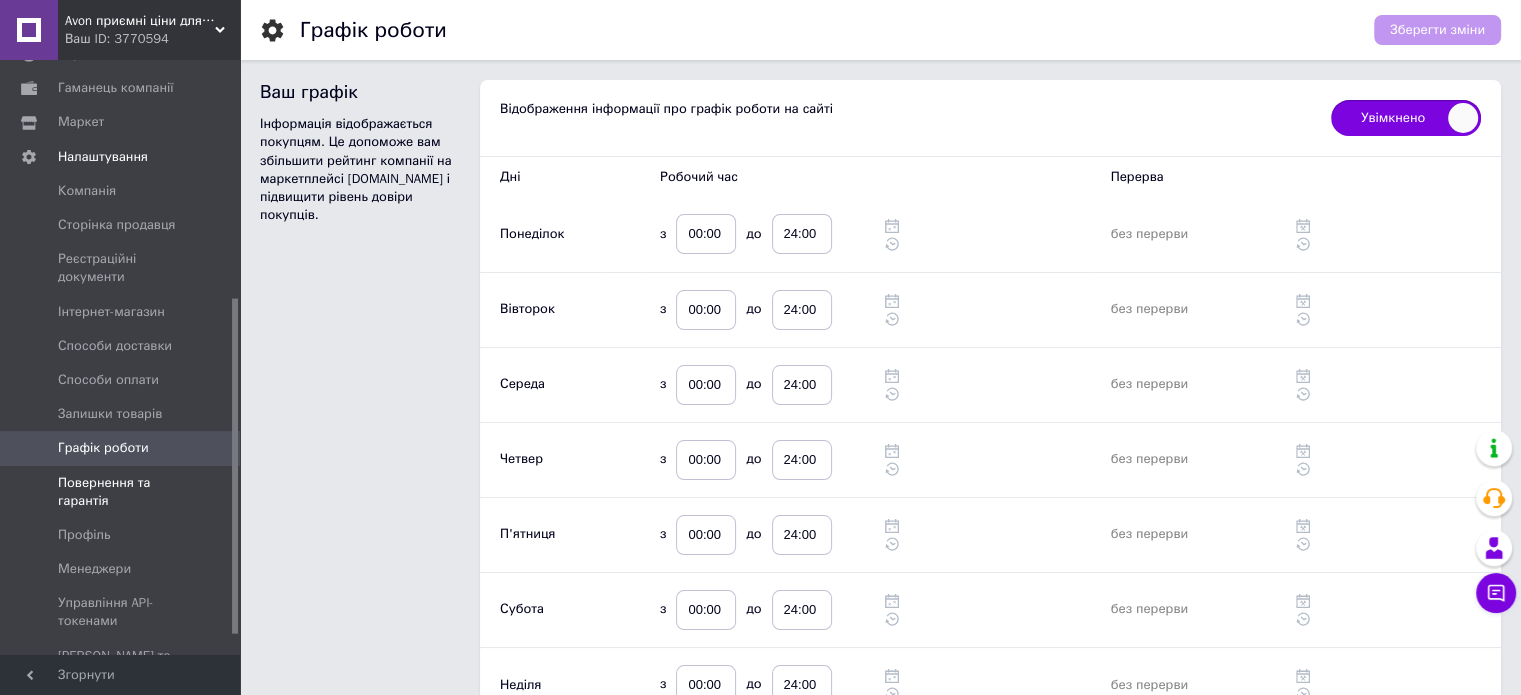 click on "Повернення та гарантія" at bounding box center [121, 492] 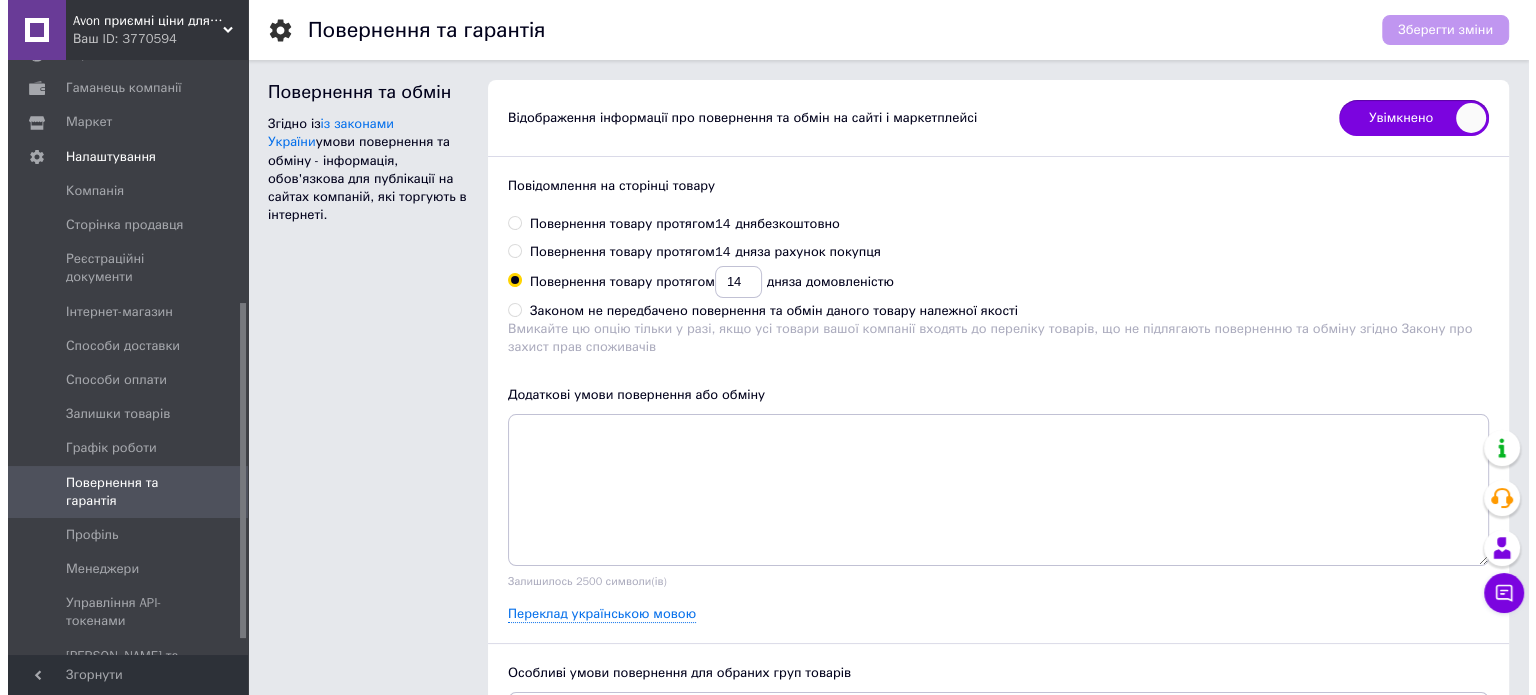 scroll, scrollTop: 458, scrollLeft: 0, axis: vertical 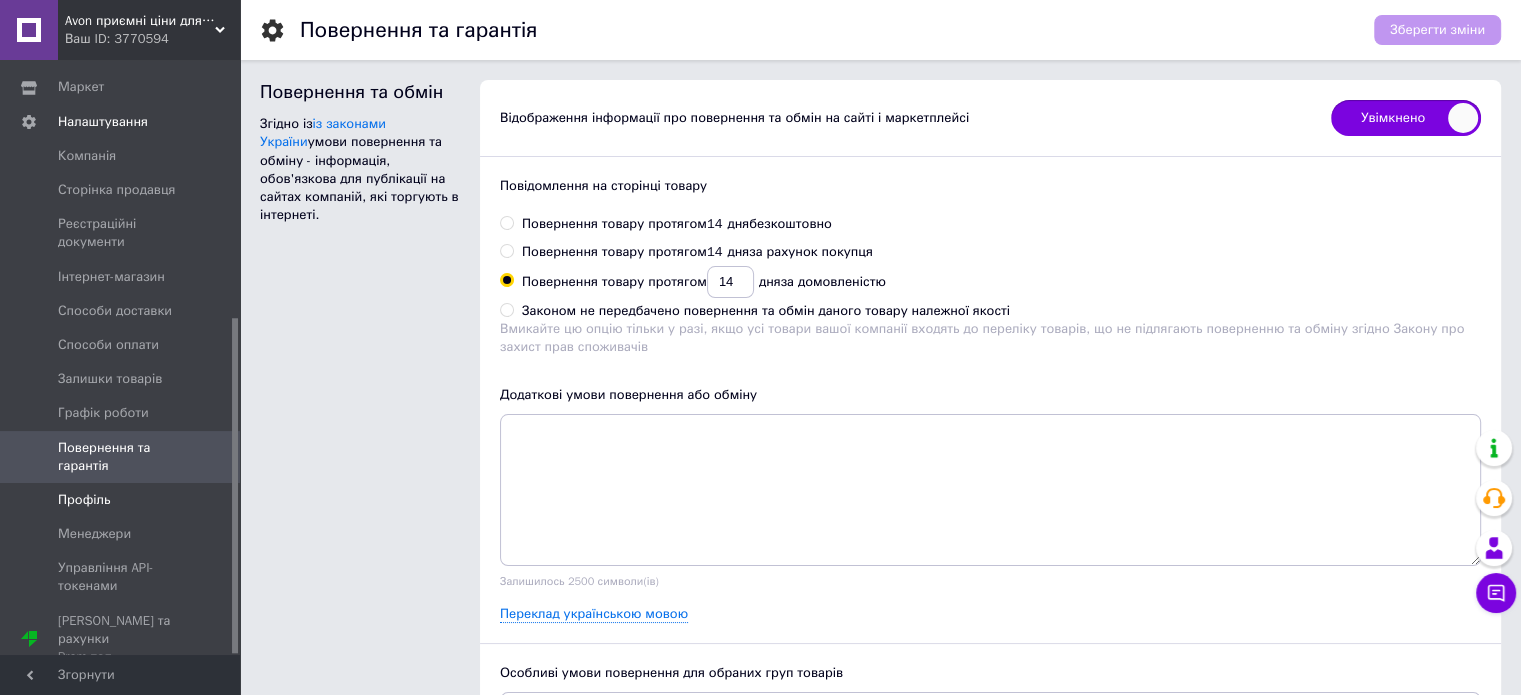 click on "Профіль" at bounding box center (84, 500) 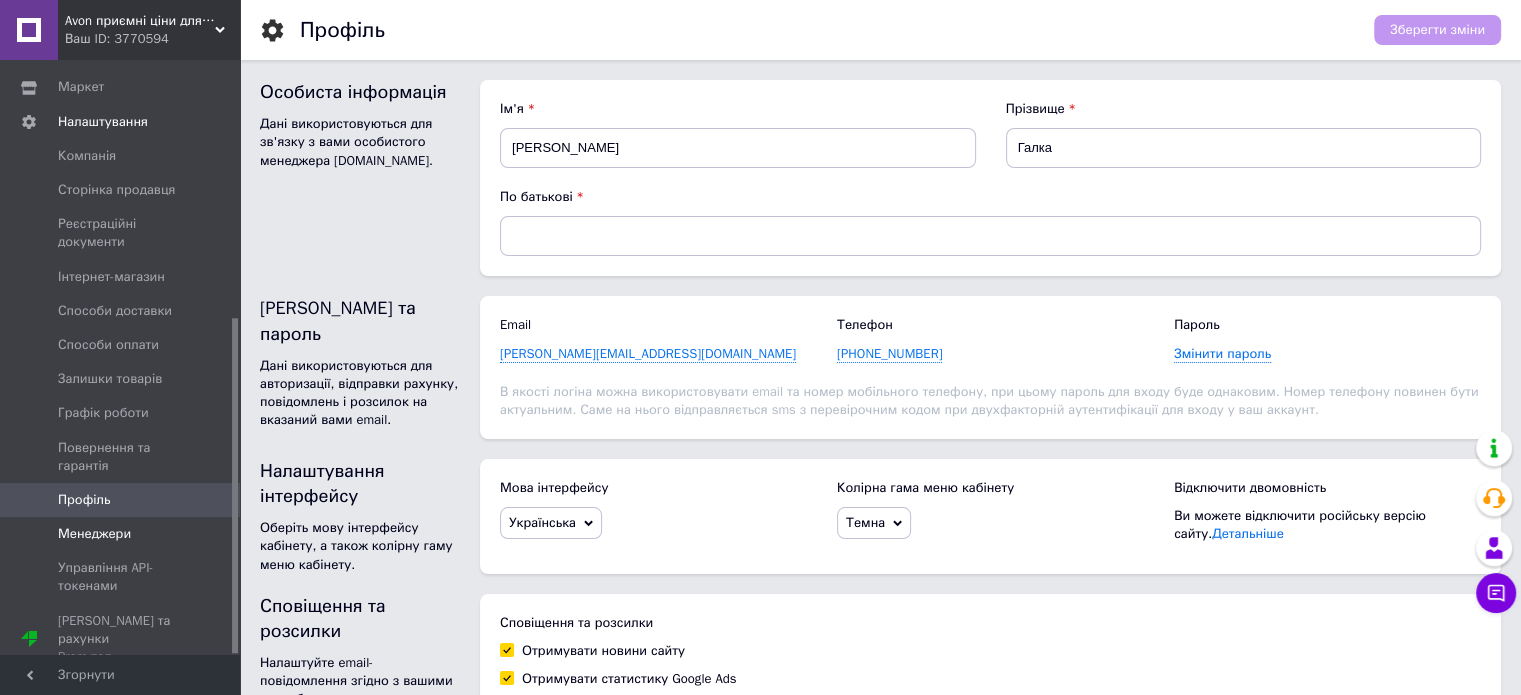 click on "Менеджери" at bounding box center [94, 534] 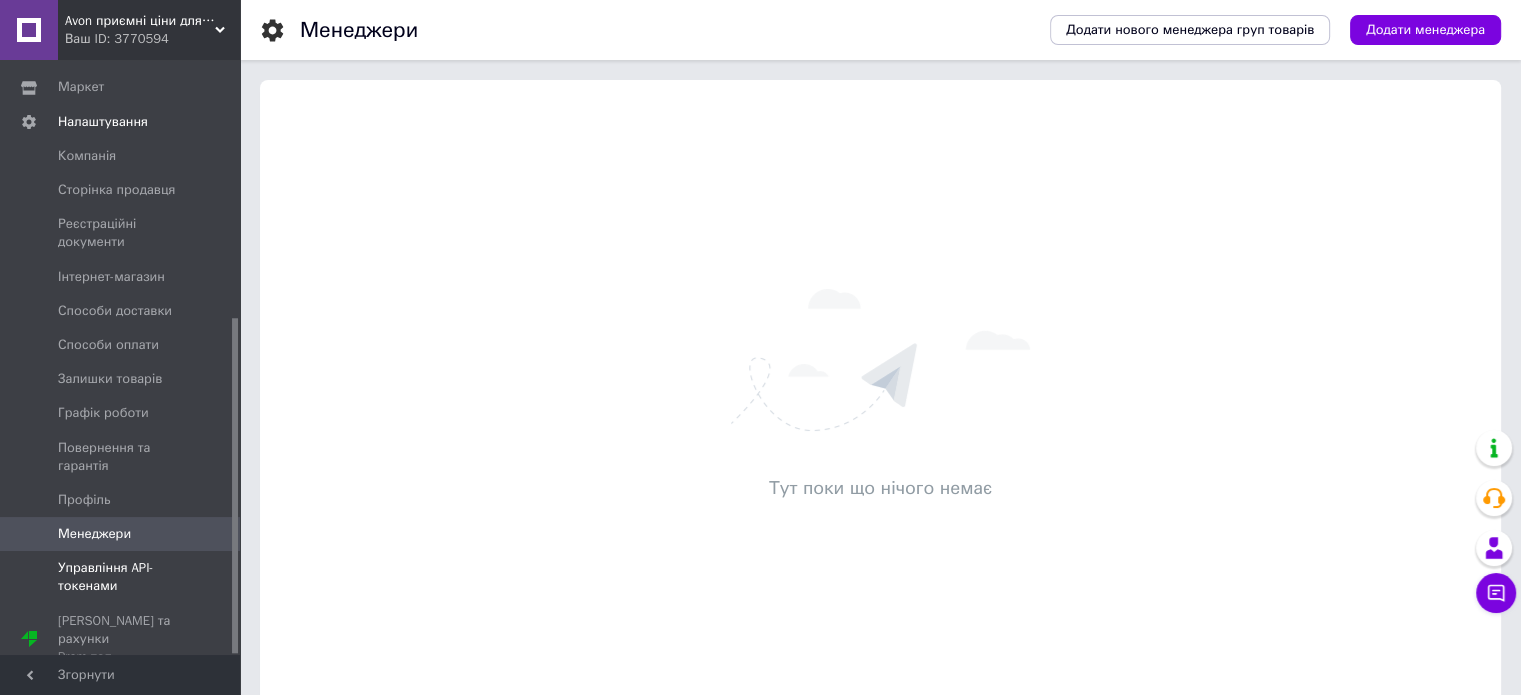 click on "Управління API-токенами" at bounding box center (121, 577) 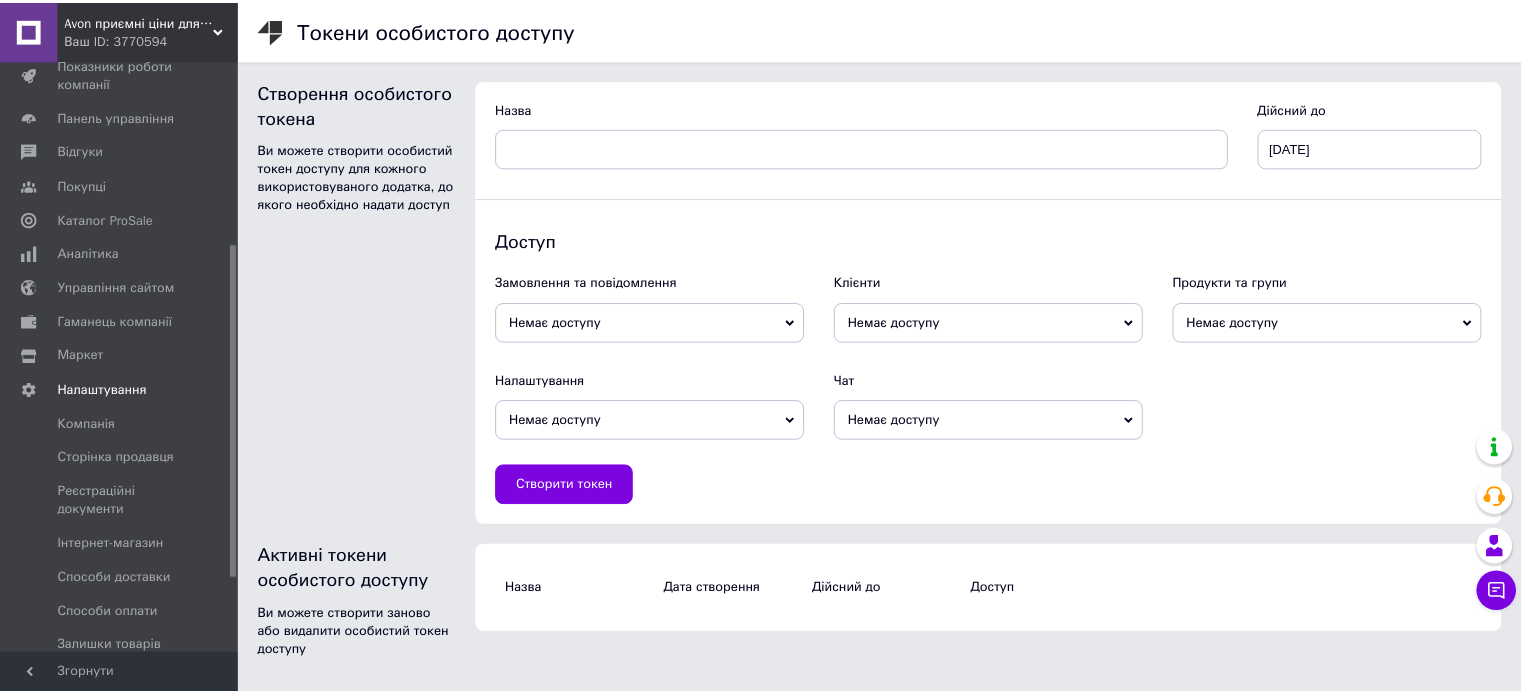 scroll, scrollTop: 0, scrollLeft: 0, axis: both 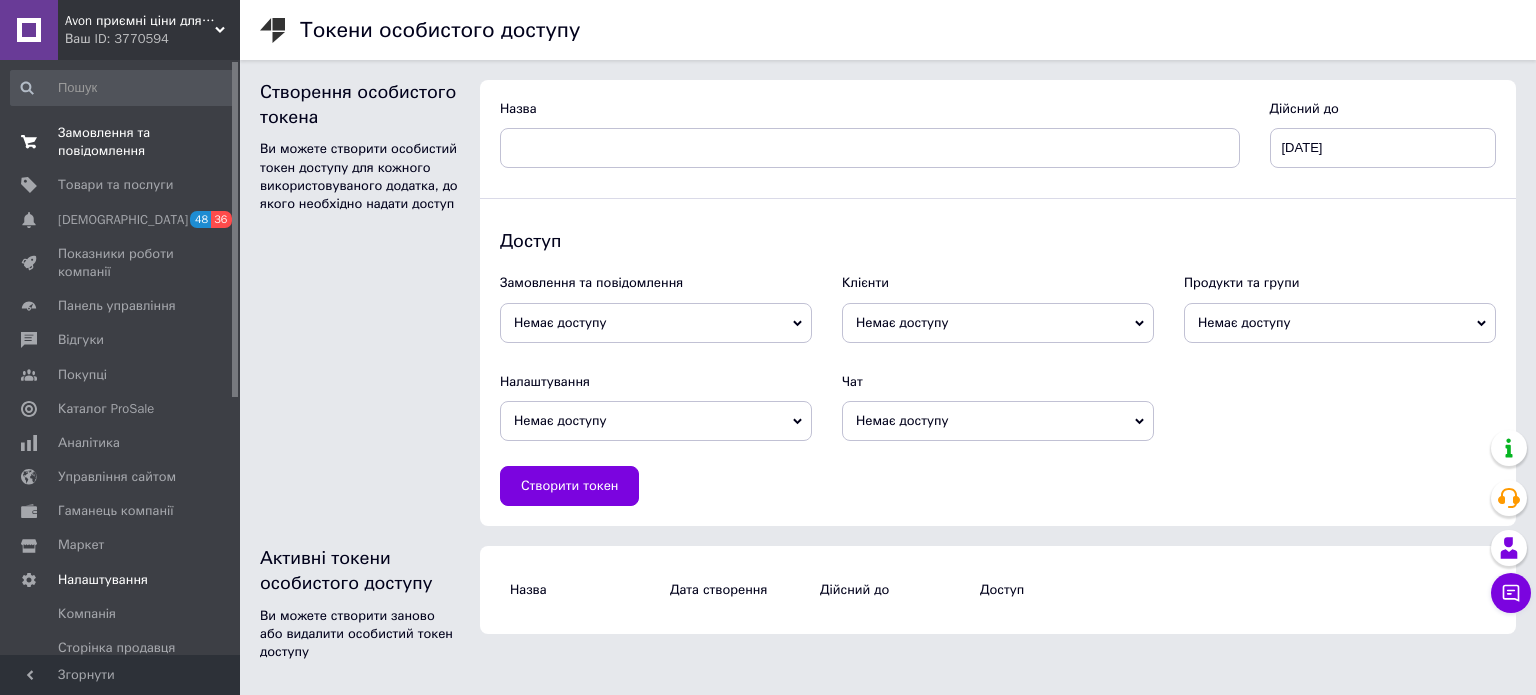 click on "Замовлення та повідомлення" at bounding box center [121, 142] 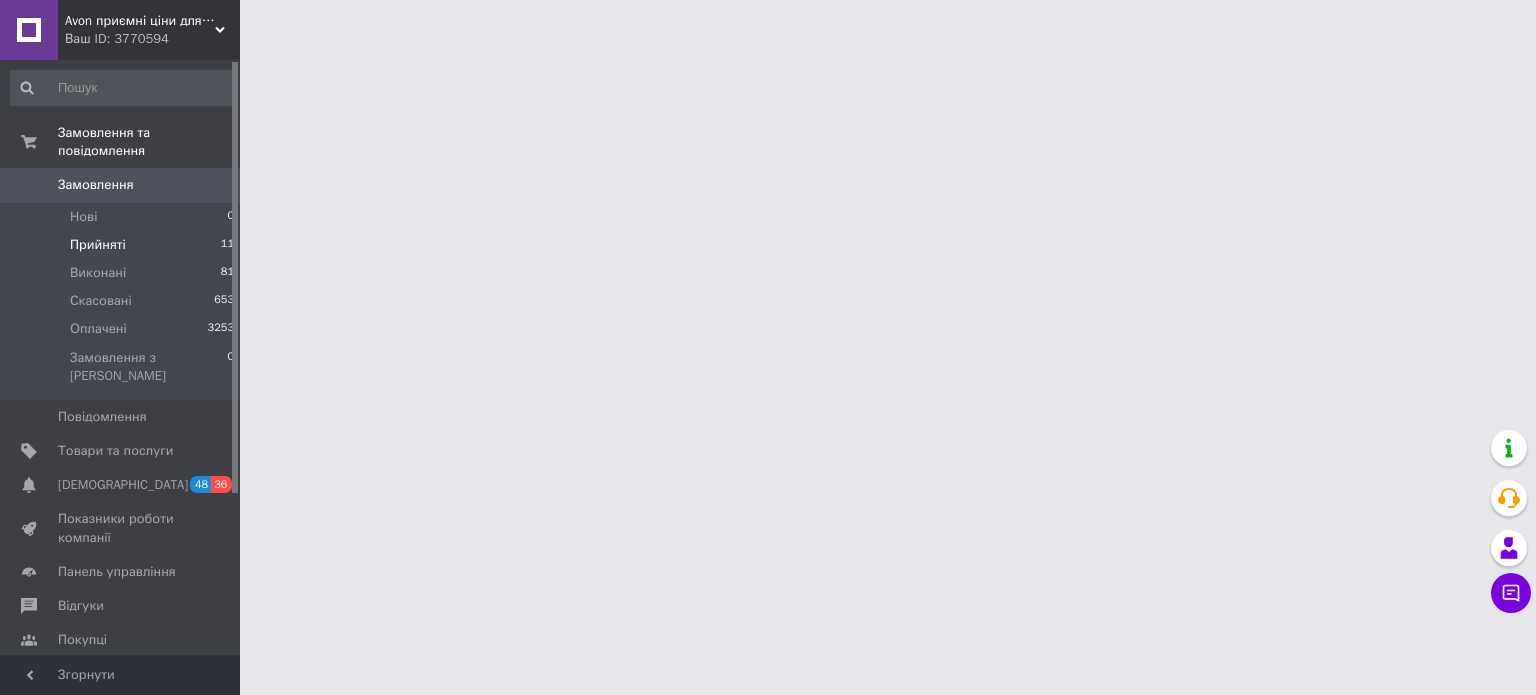 click on "Прийняті" at bounding box center (98, 245) 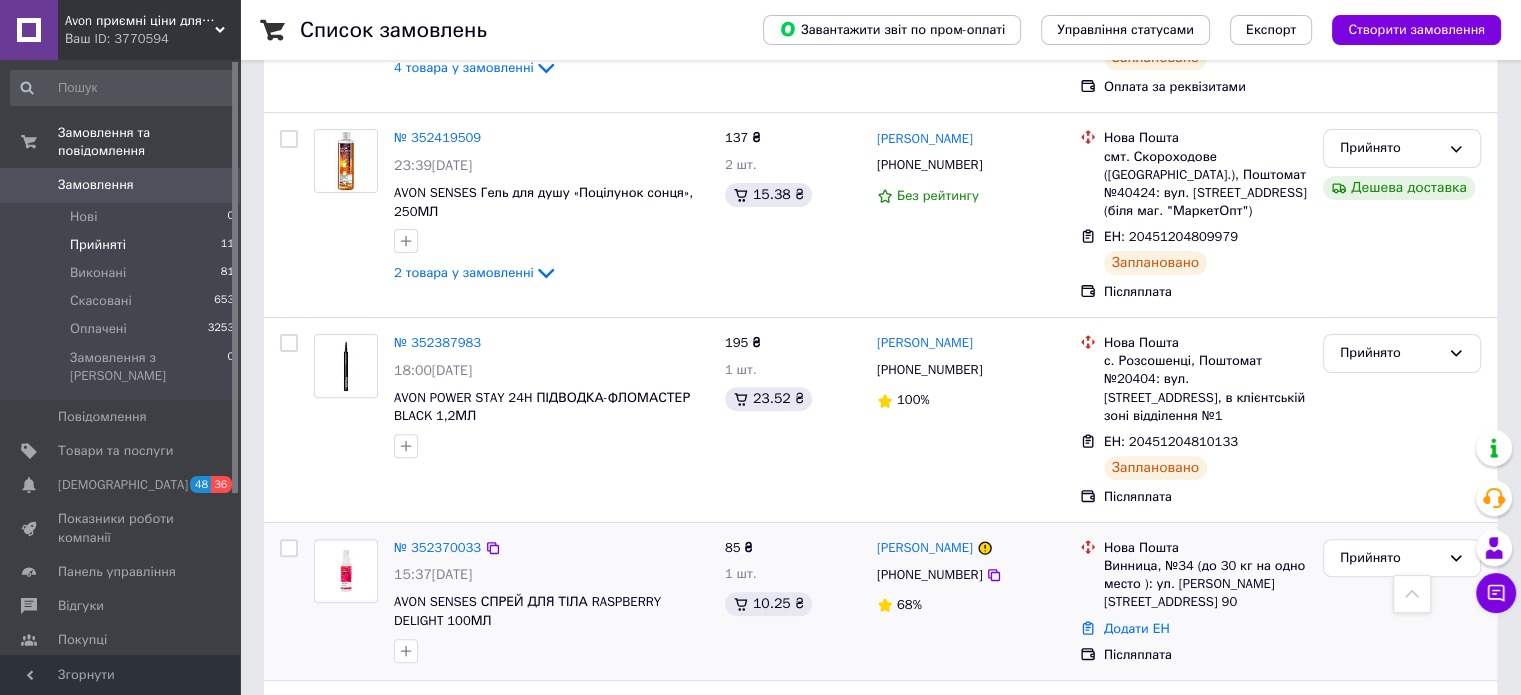 scroll, scrollTop: 600, scrollLeft: 0, axis: vertical 